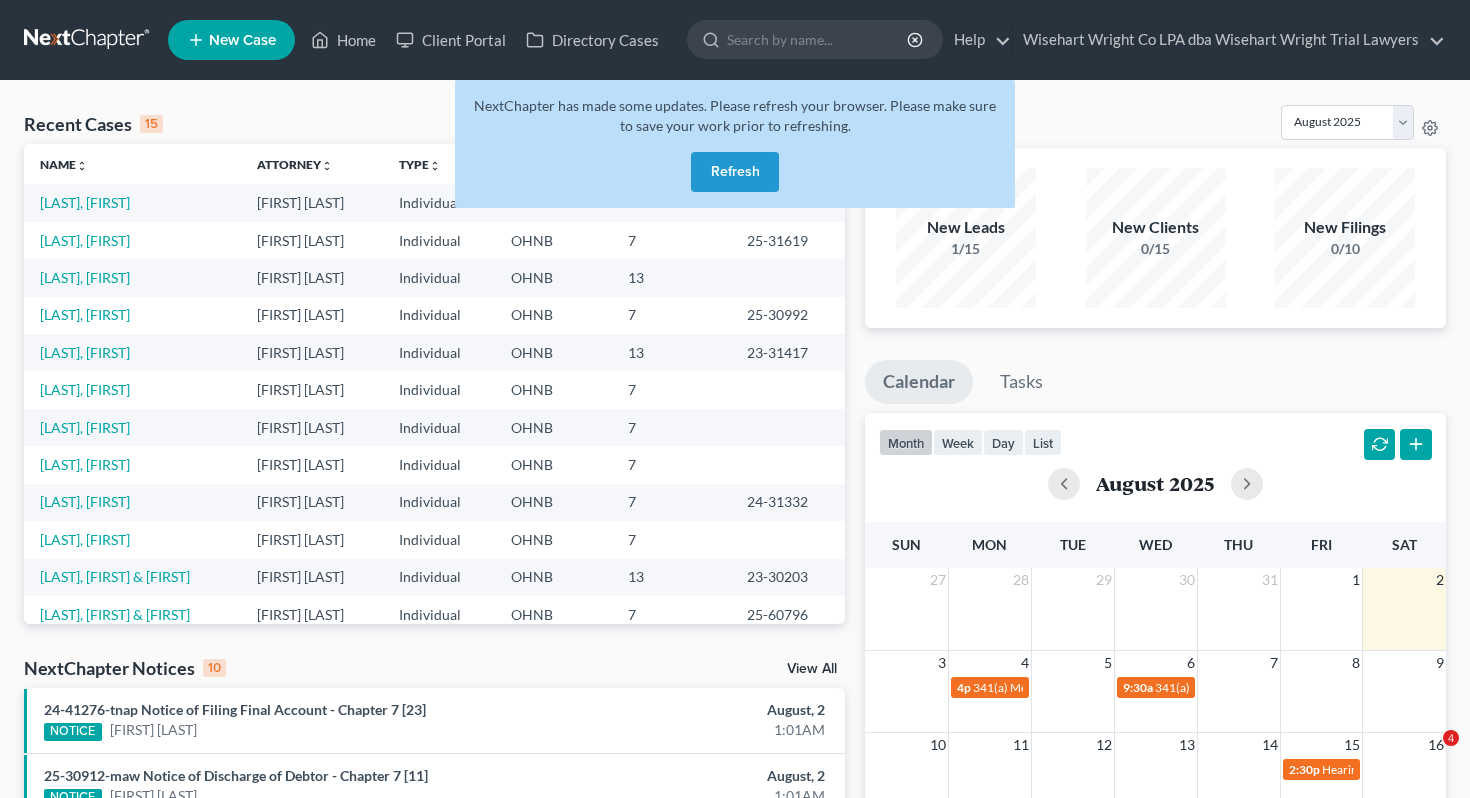 scroll, scrollTop: 0, scrollLeft: 0, axis: both 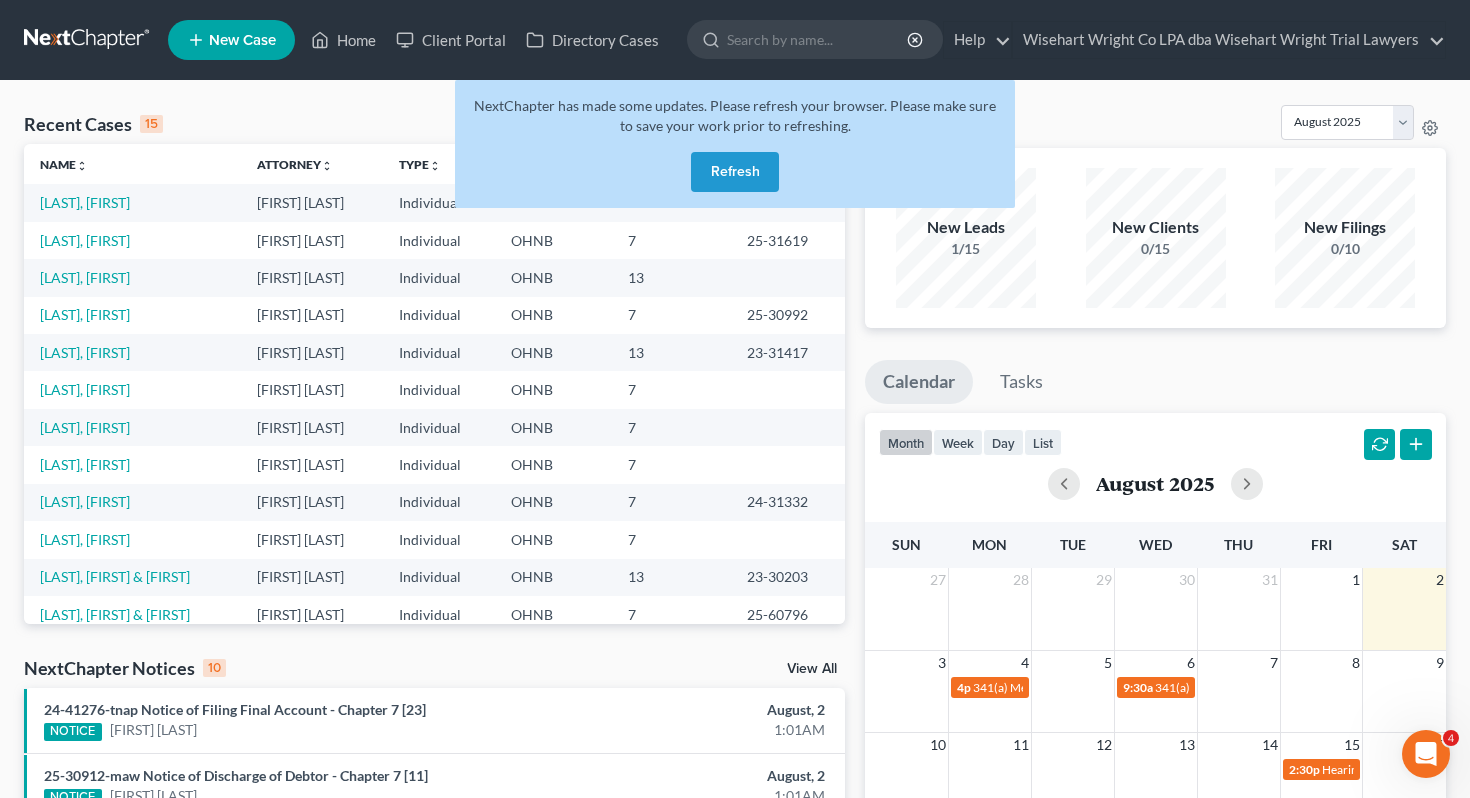 click on "Refresh" at bounding box center (735, 172) 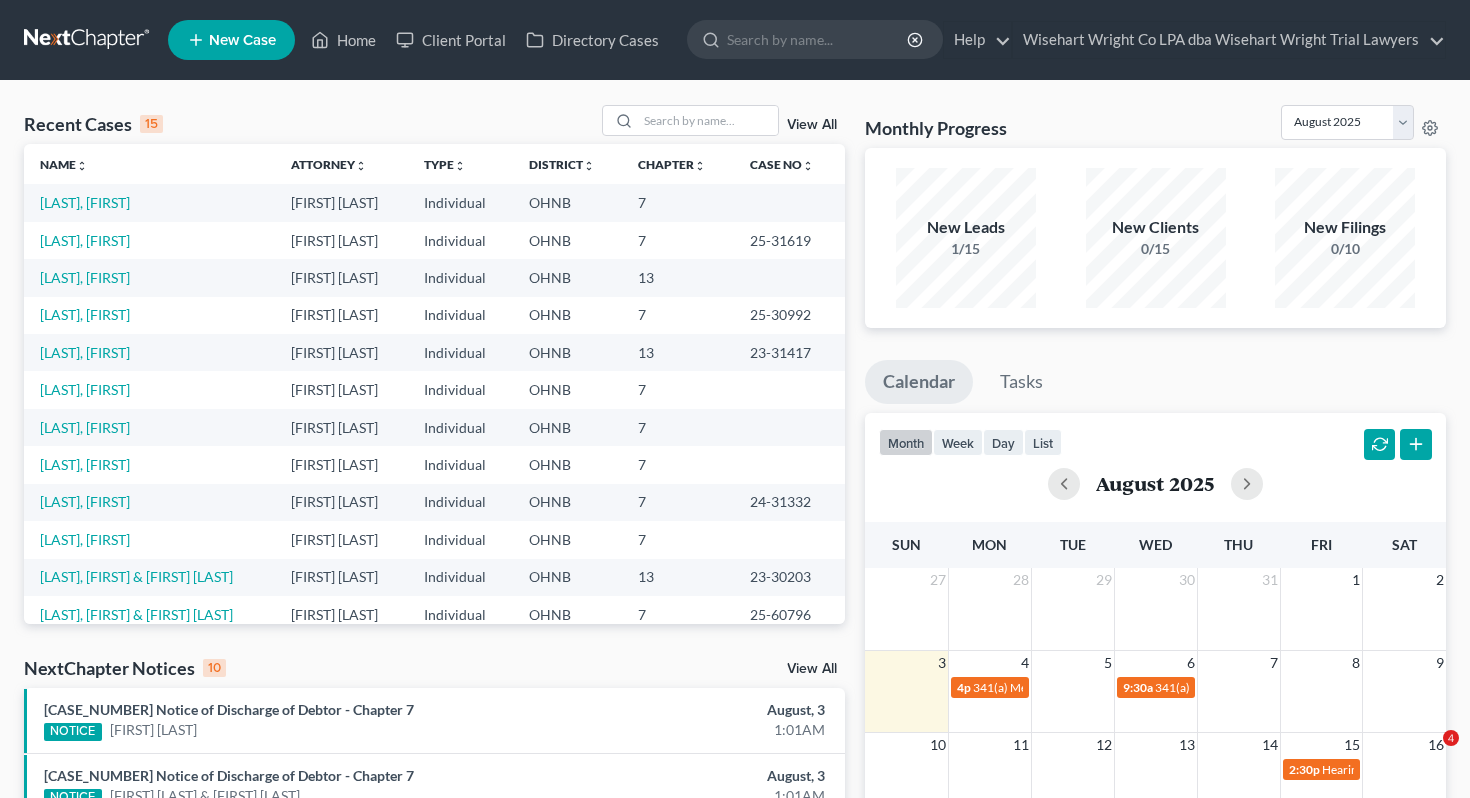 scroll, scrollTop: 0, scrollLeft: 0, axis: both 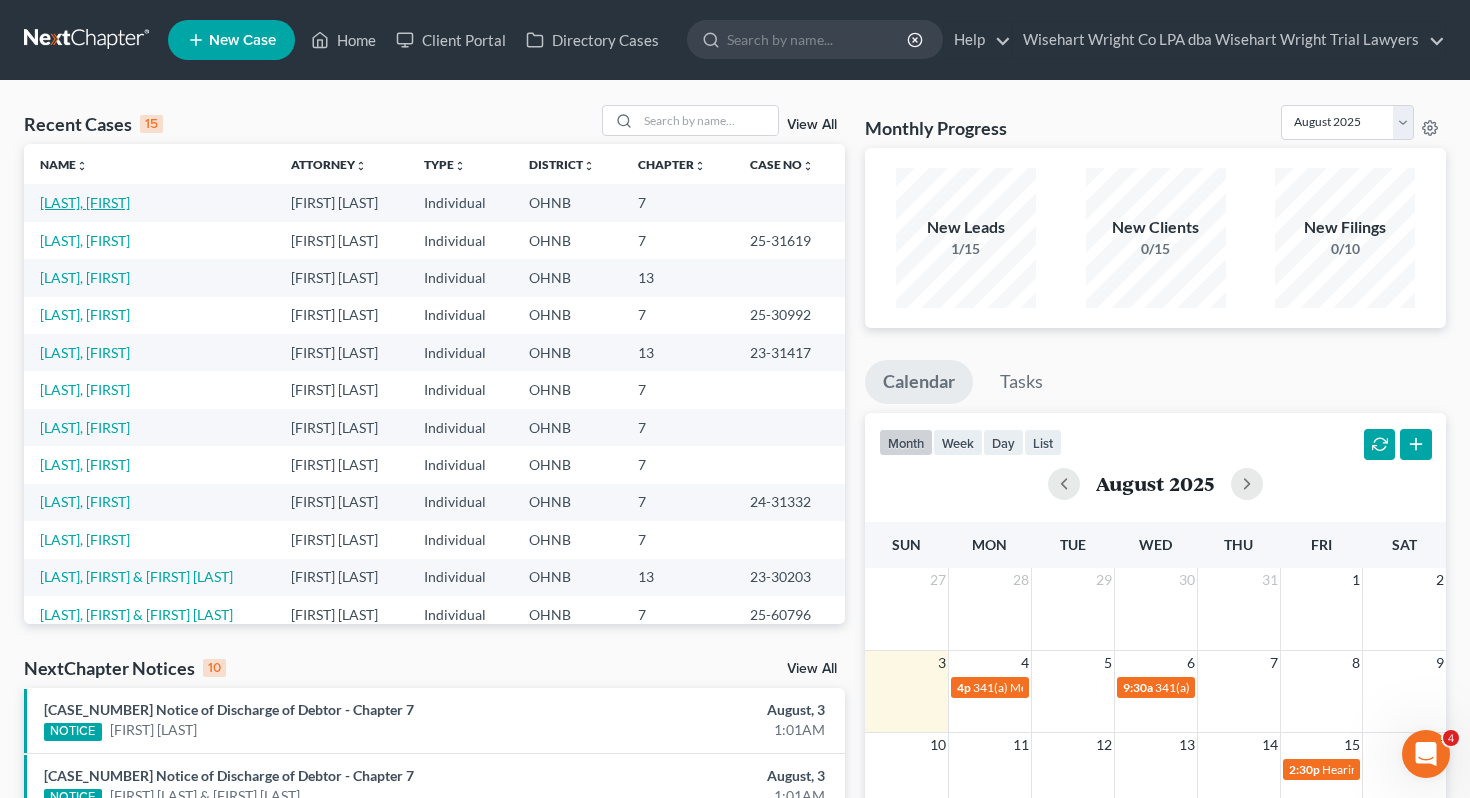 click on "[LAST], [FIRST]" at bounding box center (85, 202) 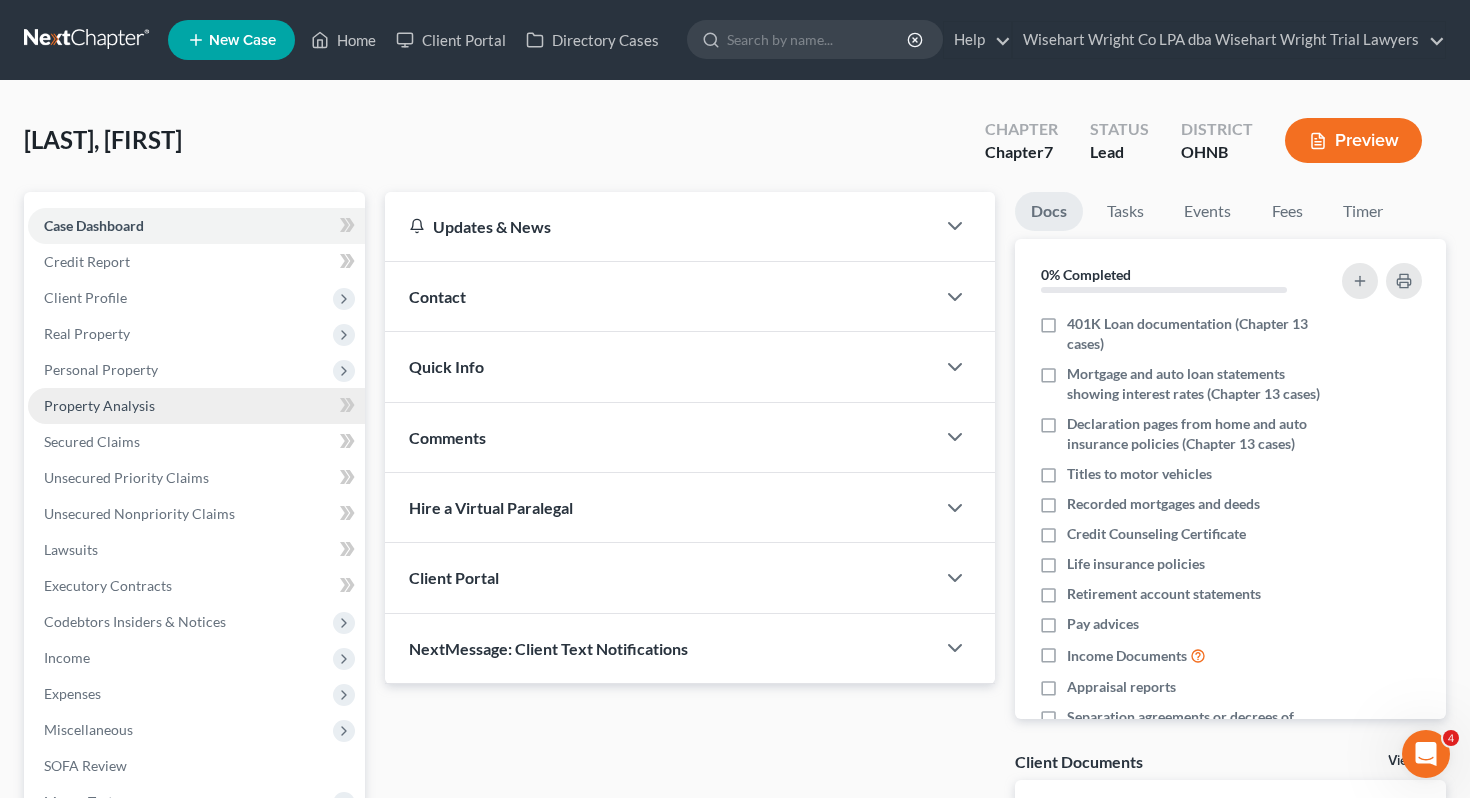 click on "Property Analysis" at bounding box center [99, 405] 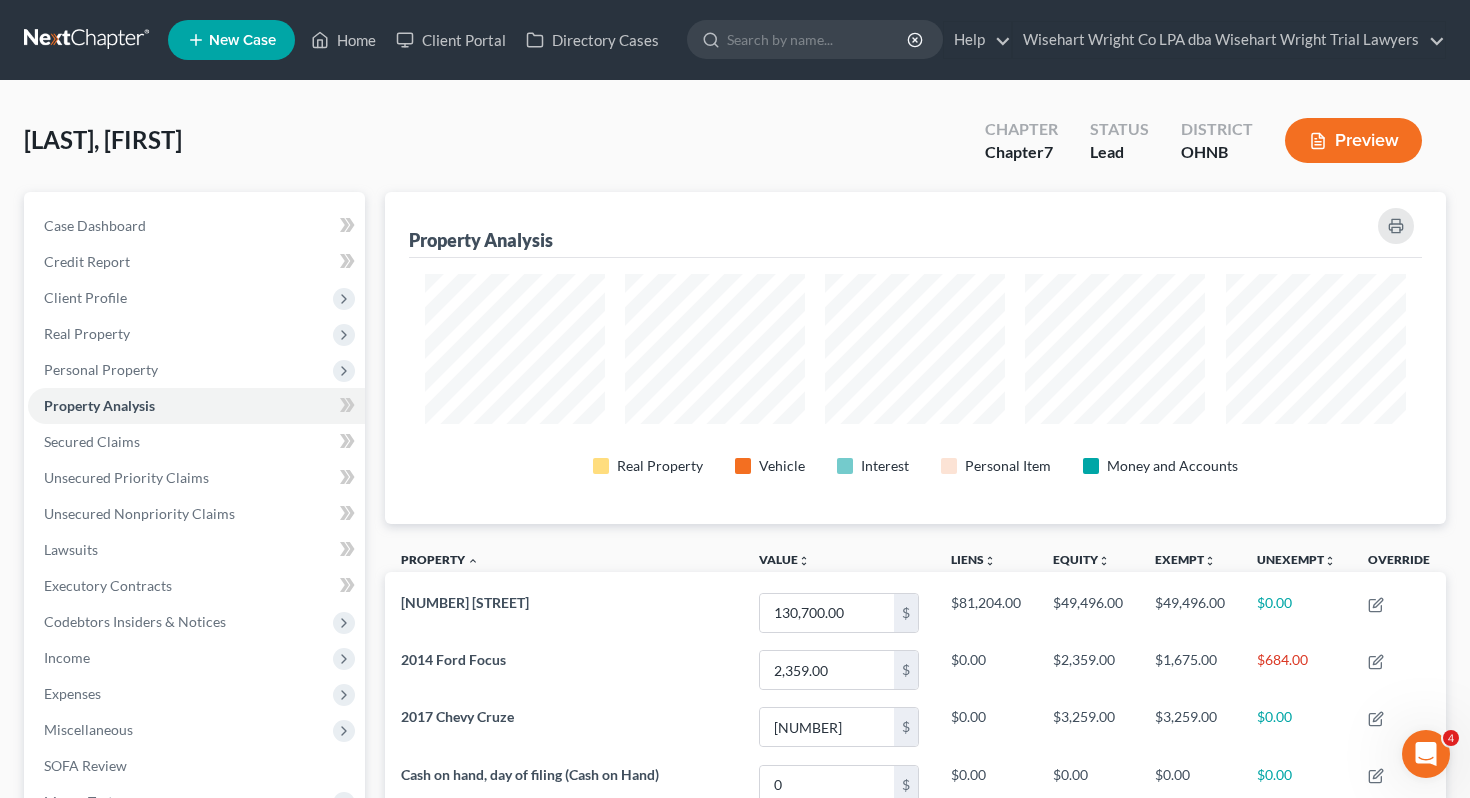 scroll, scrollTop: 999668, scrollLeft: 998938, axis: both 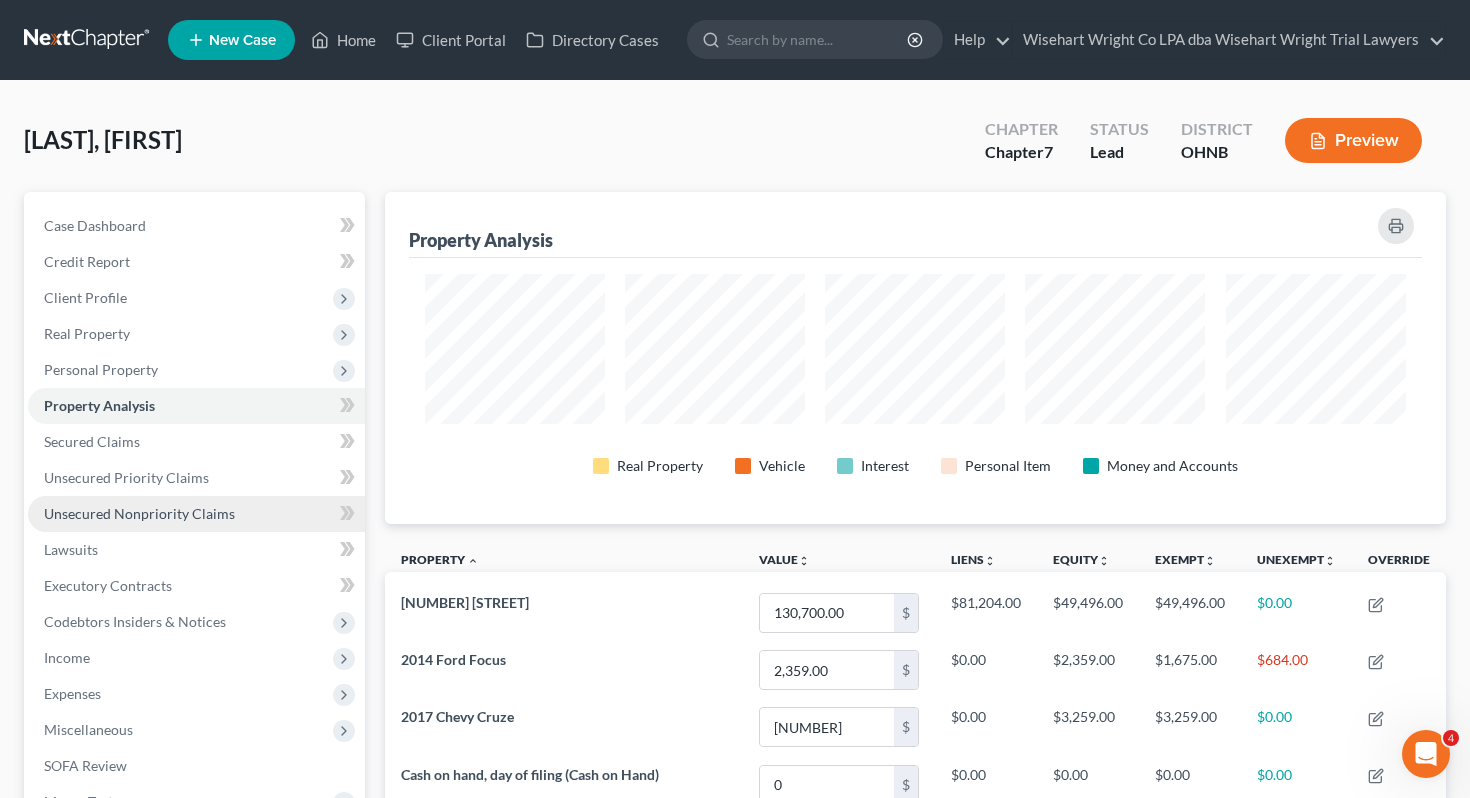 click on "Unsecured Nonpriority Claims" at bounding box center [139, 513] 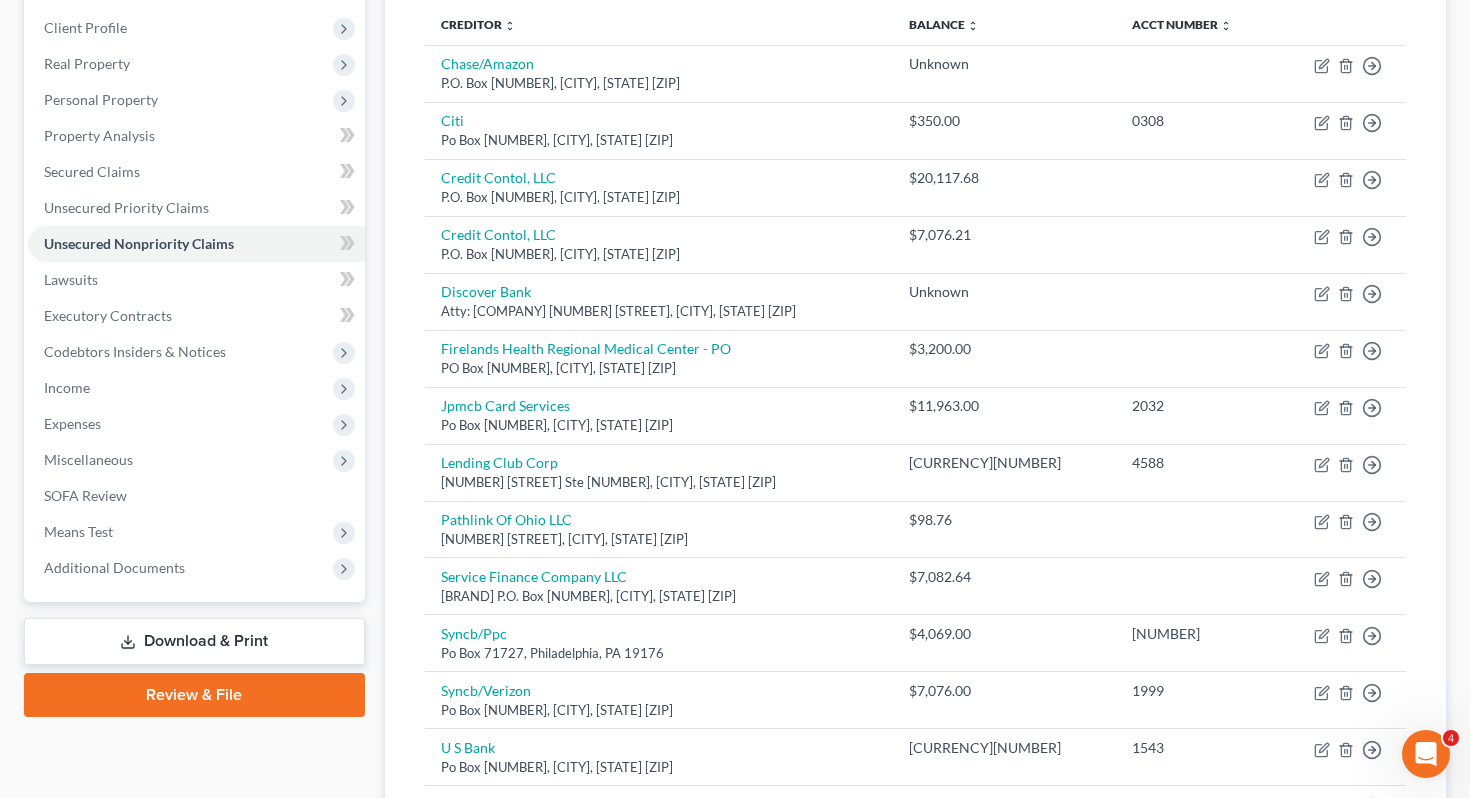 scroll, scrollTop: 251, scrollLeft: 0, axis: vertical 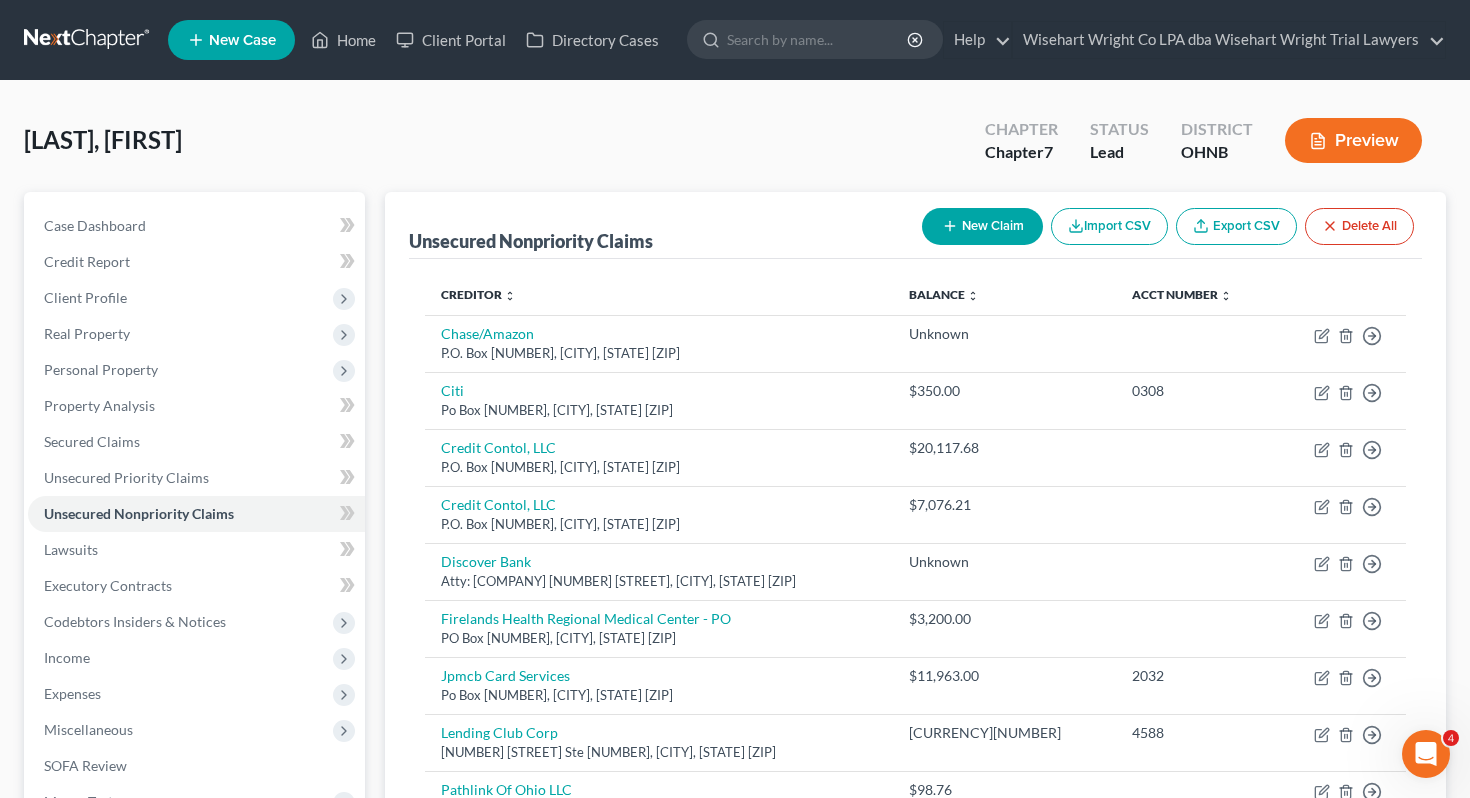 click on "New Claim" at bounding box center [982, 226] 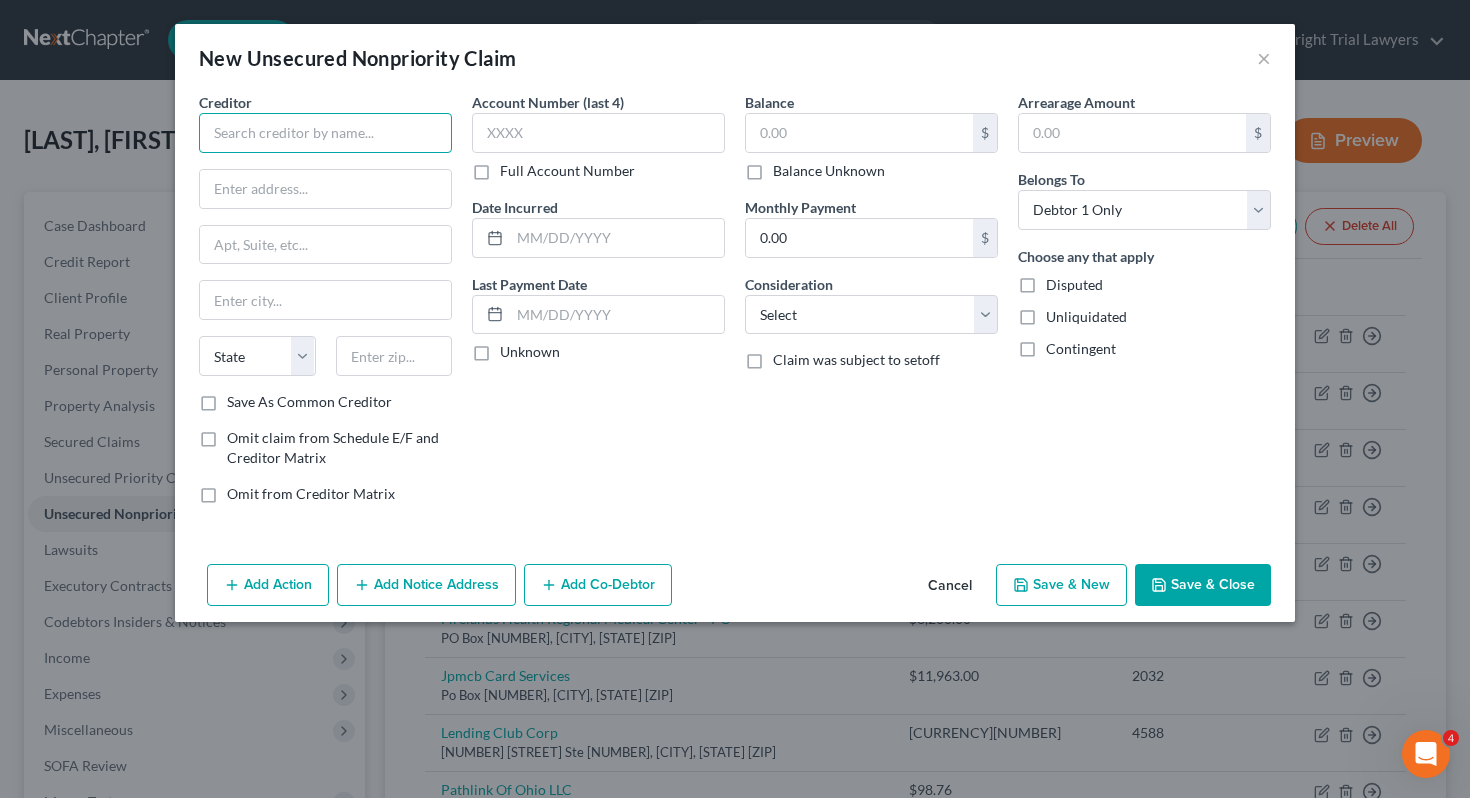 click at bounding box center [325, 133] 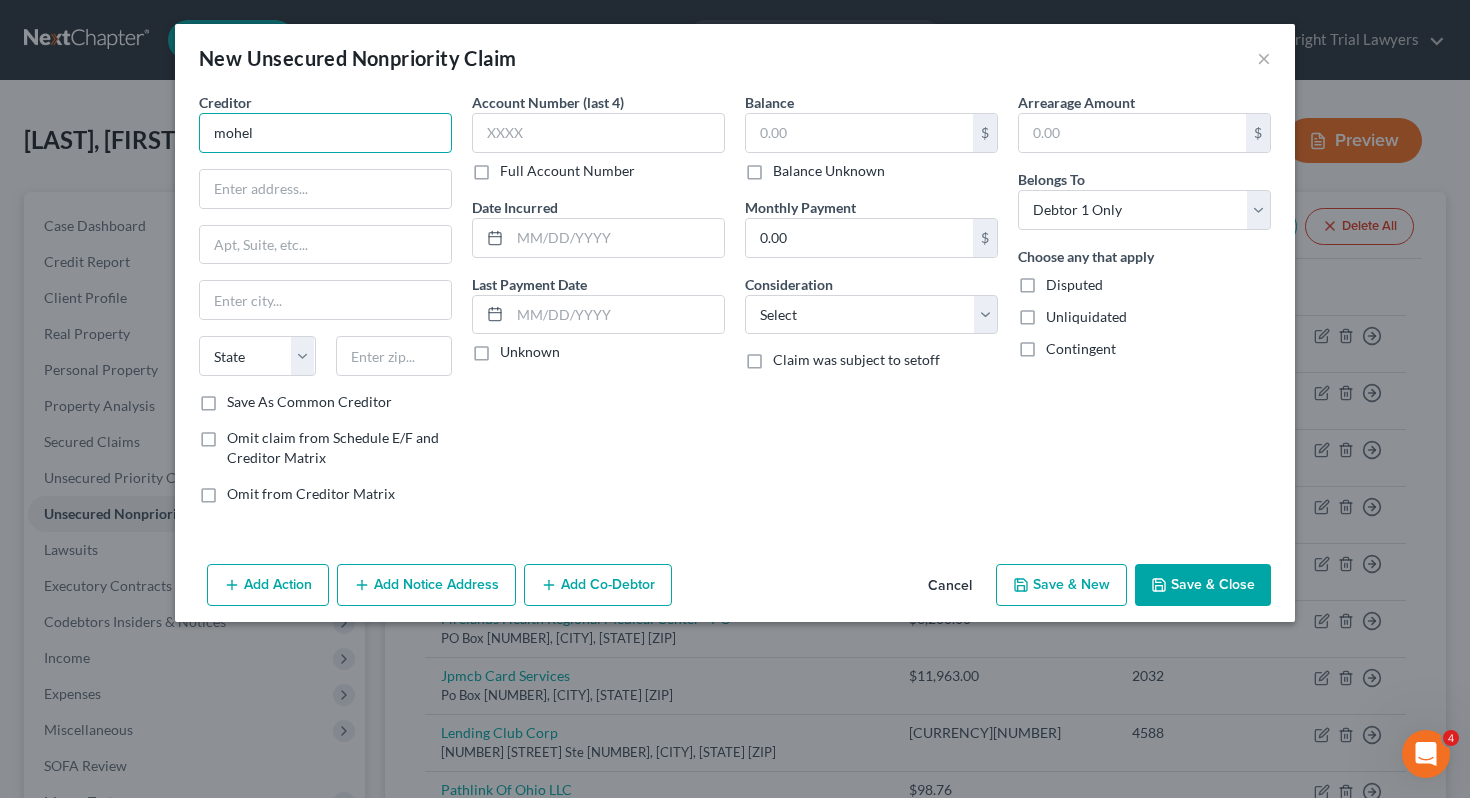 click on "mohel" at bounding box center (325, 133) 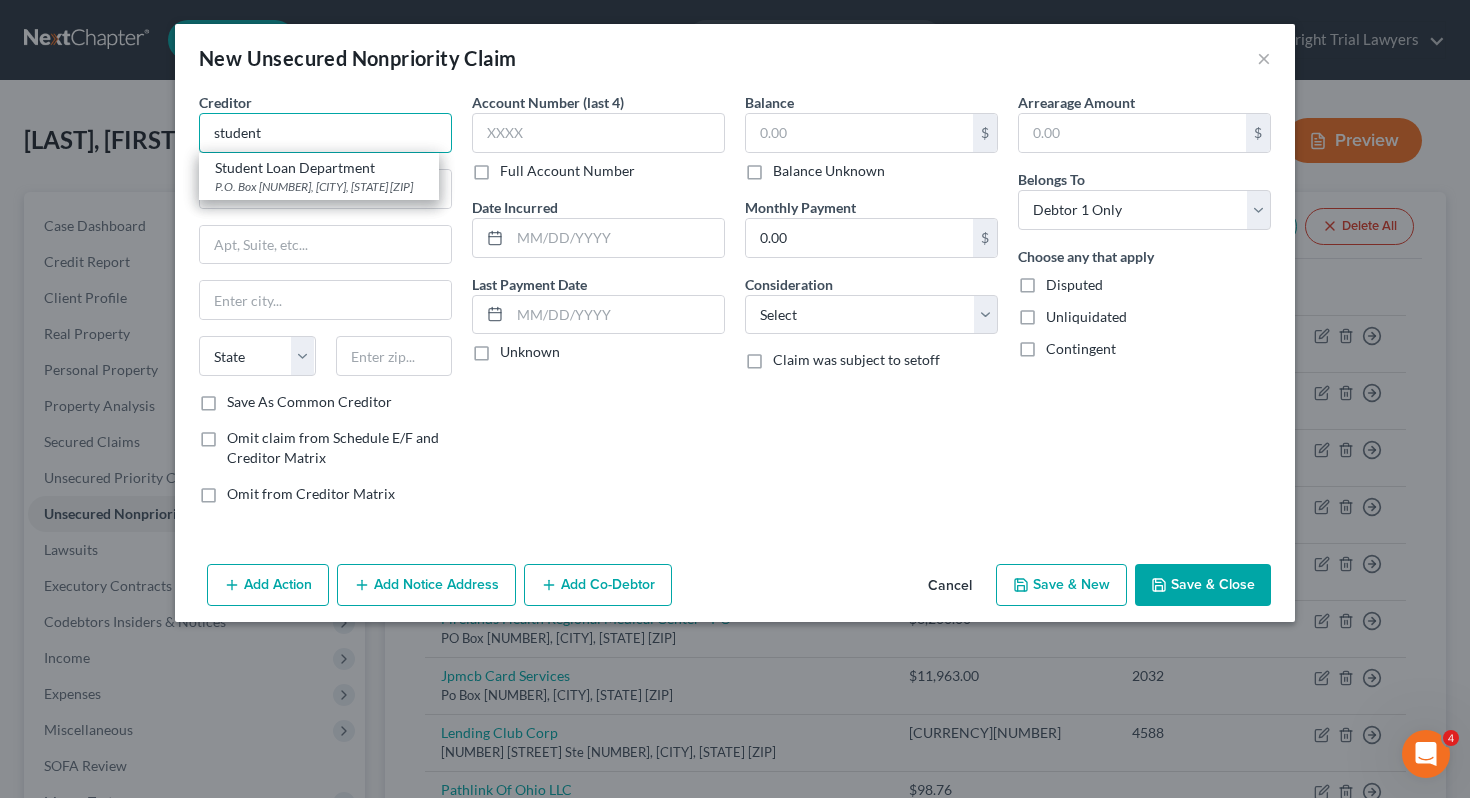 click on "student" at bounding box center [325, 133] 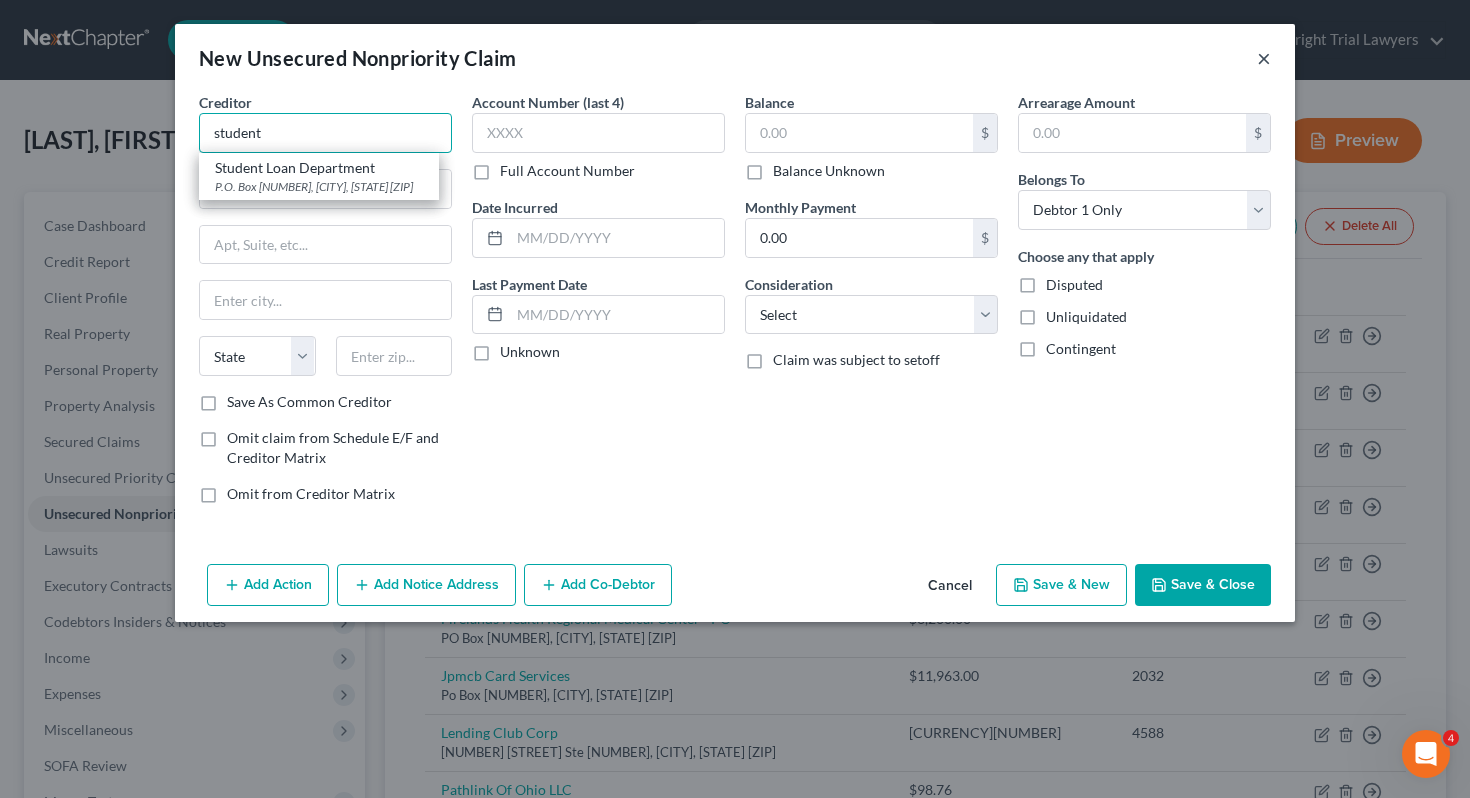 type on "student" 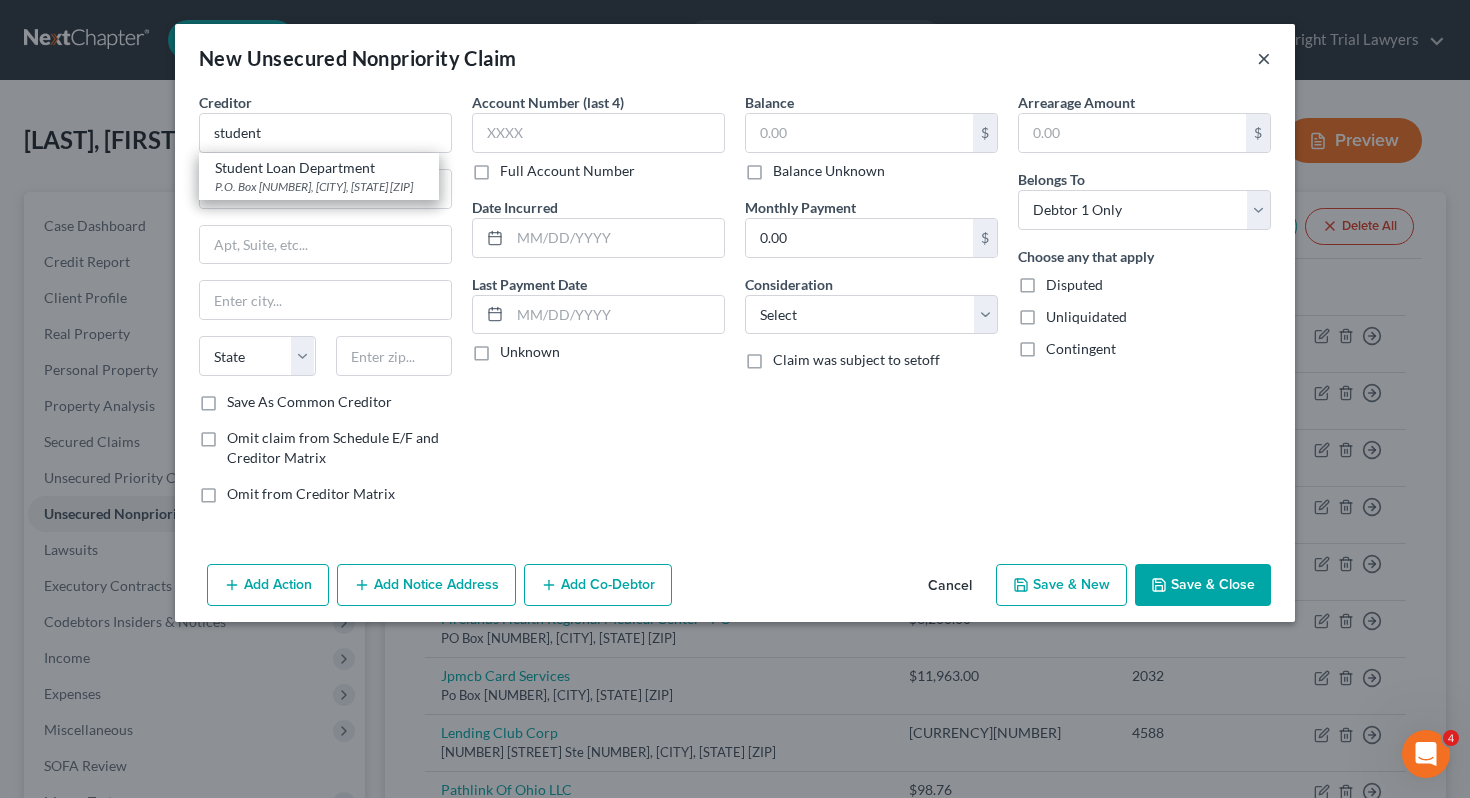 click on "×" at bounding box center [1264, 58] 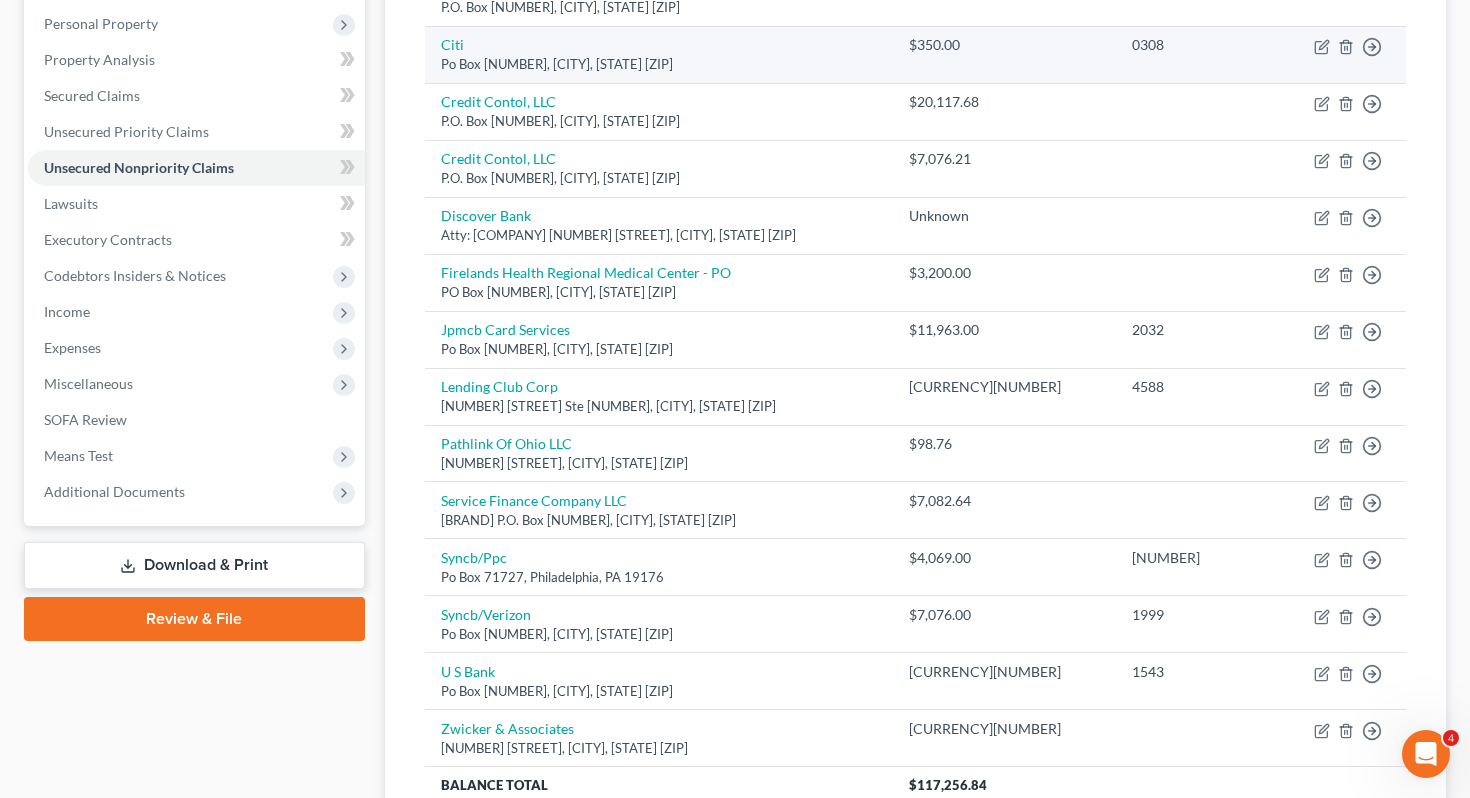 scroll, scrollTop: 338, scrollLeft: 0, axis: vertical 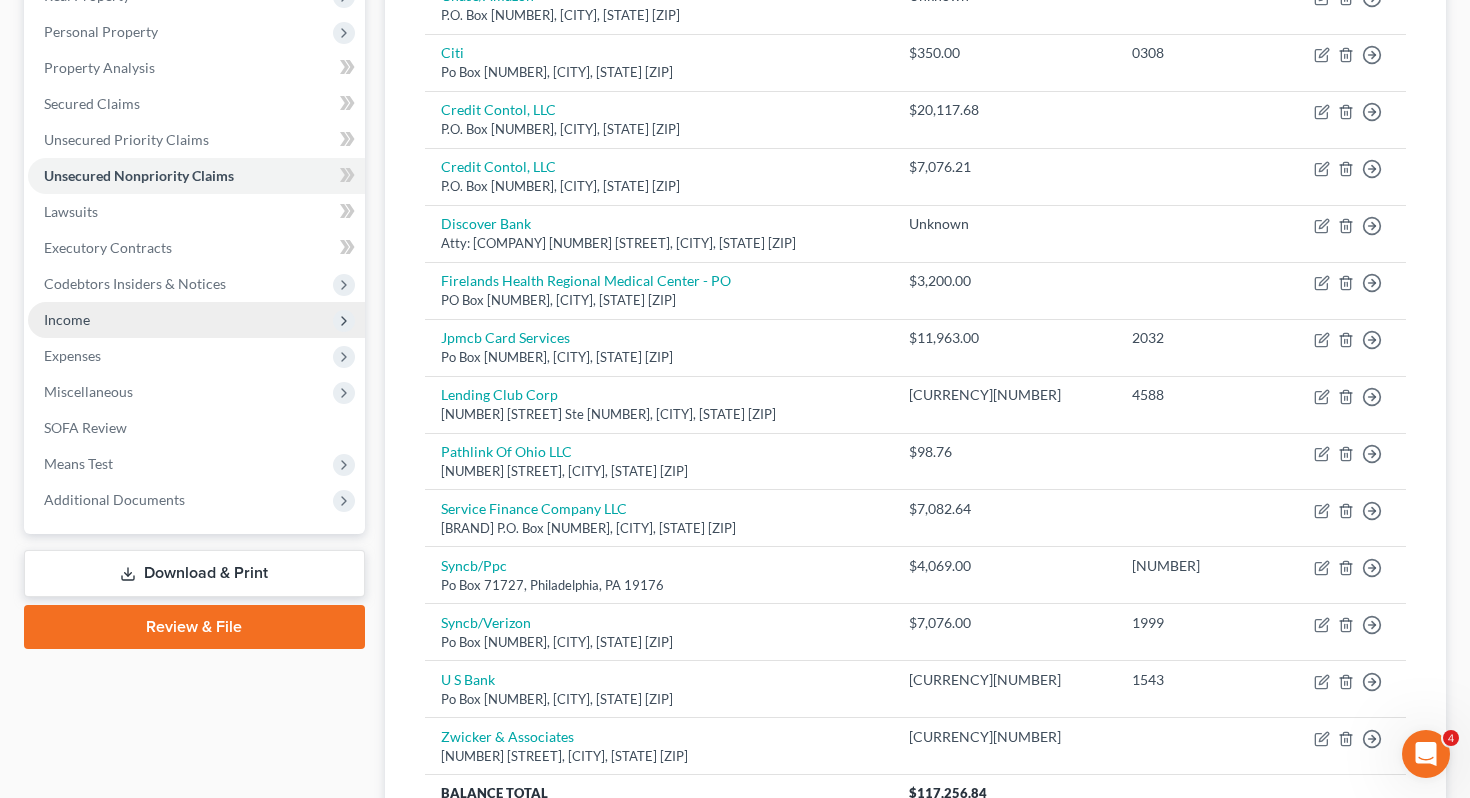 click on "Income" at bounding box center (196, 320) 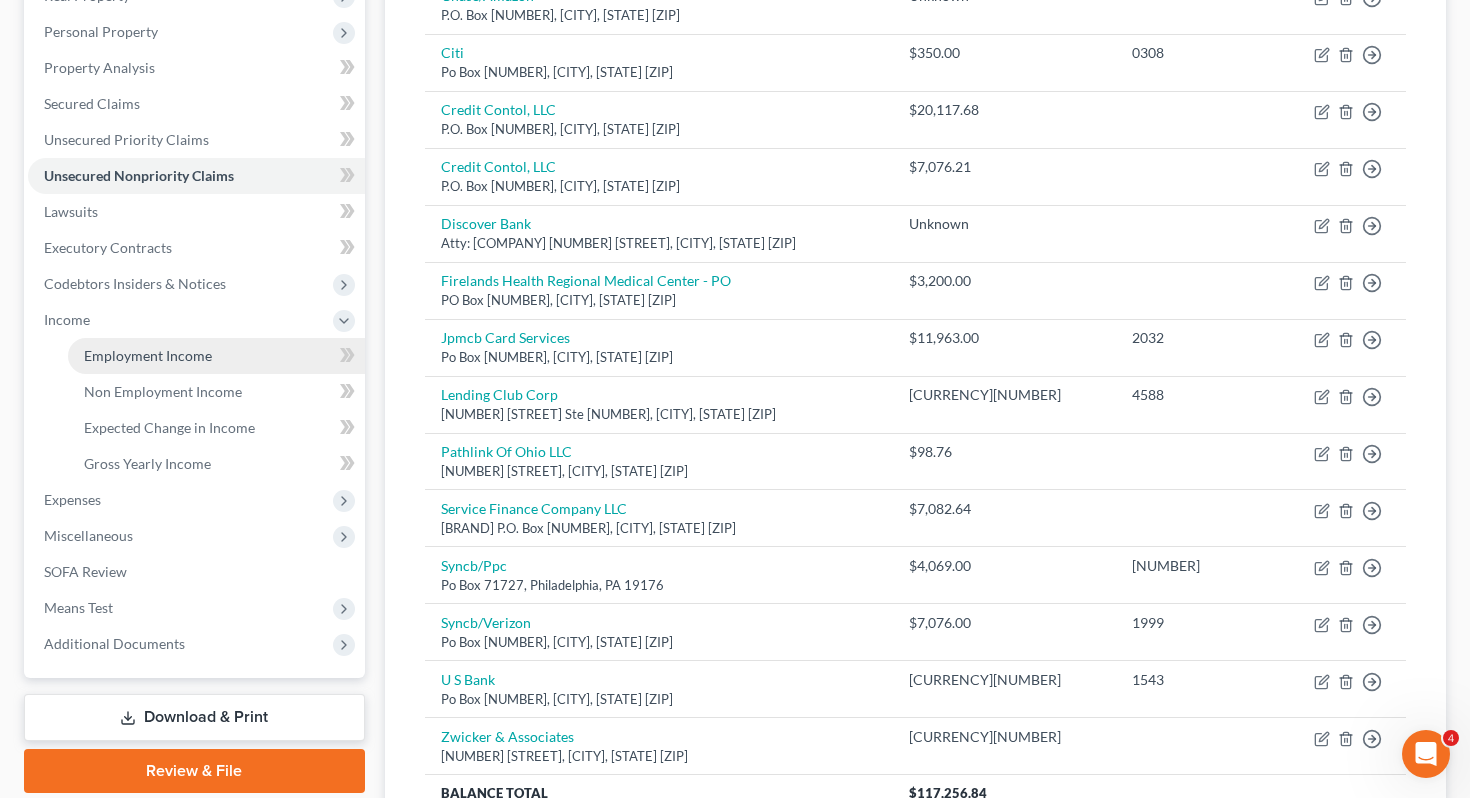 click on "Employment Income" at bounding box center (216, 356) 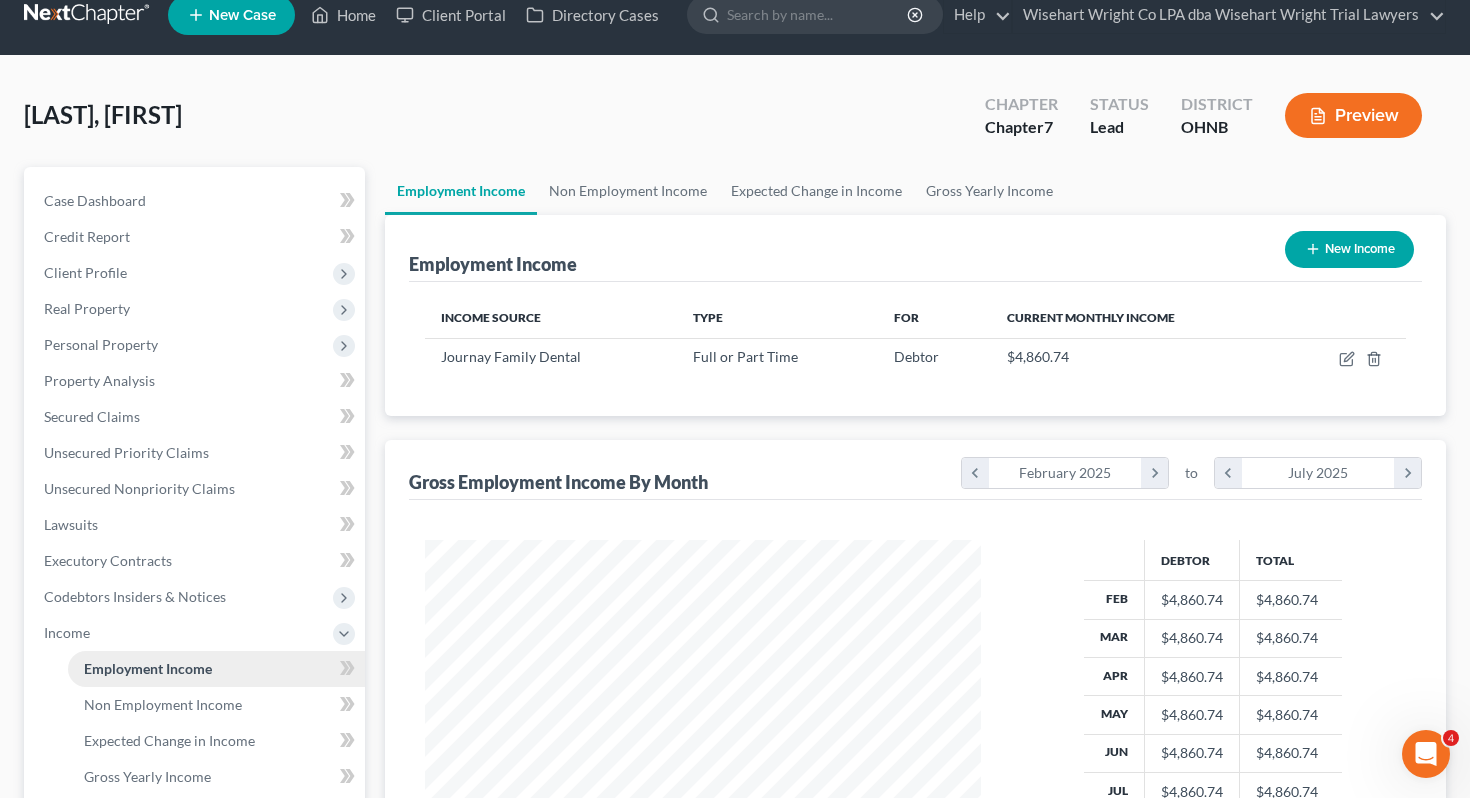 scroll, scrollTop: 0, scrollLeft: 0, axis: both 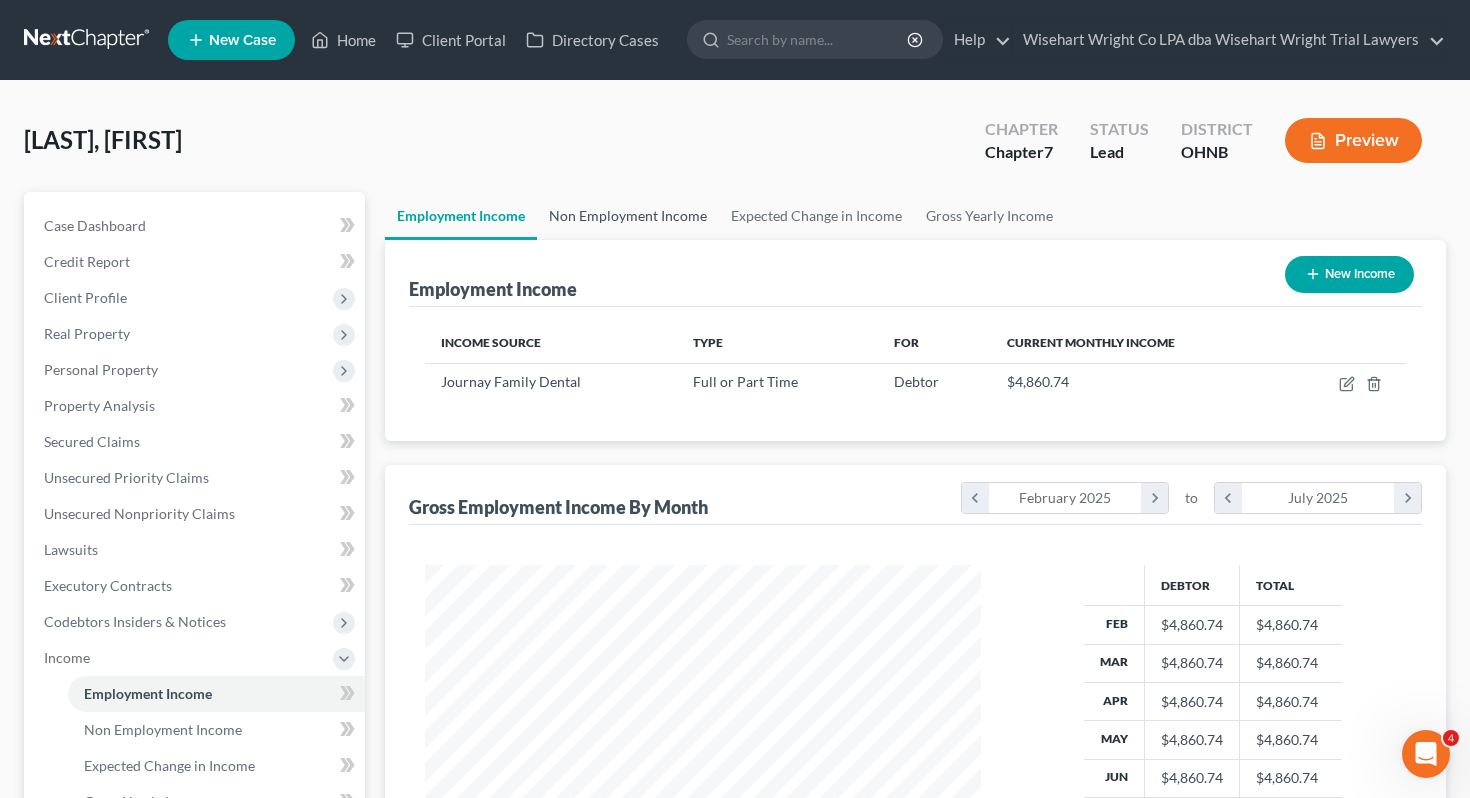 click on "Non Employment Income" at bounding box center [628, 216] 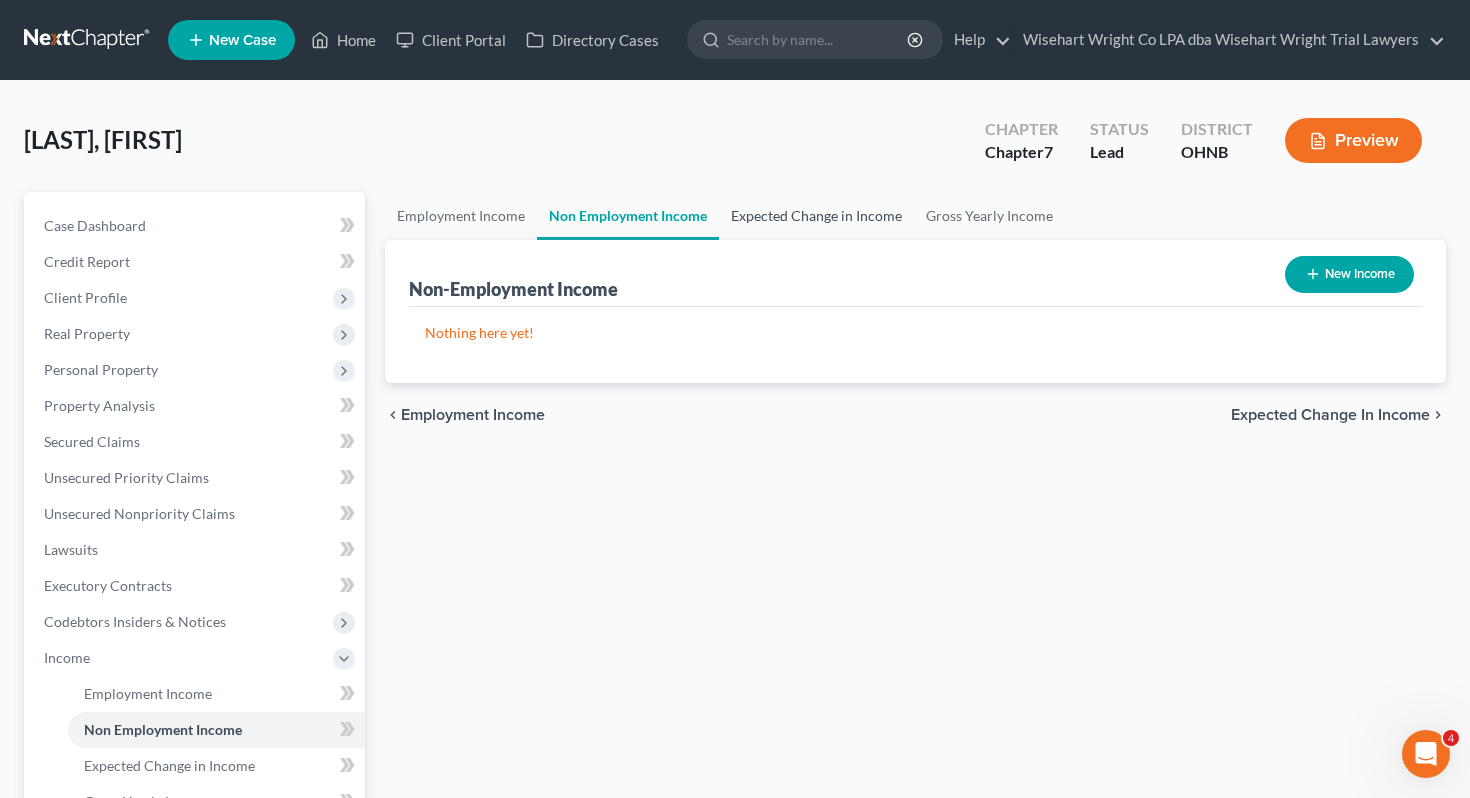 click on "Expected Change in Income" at bounding box center (816, 216) 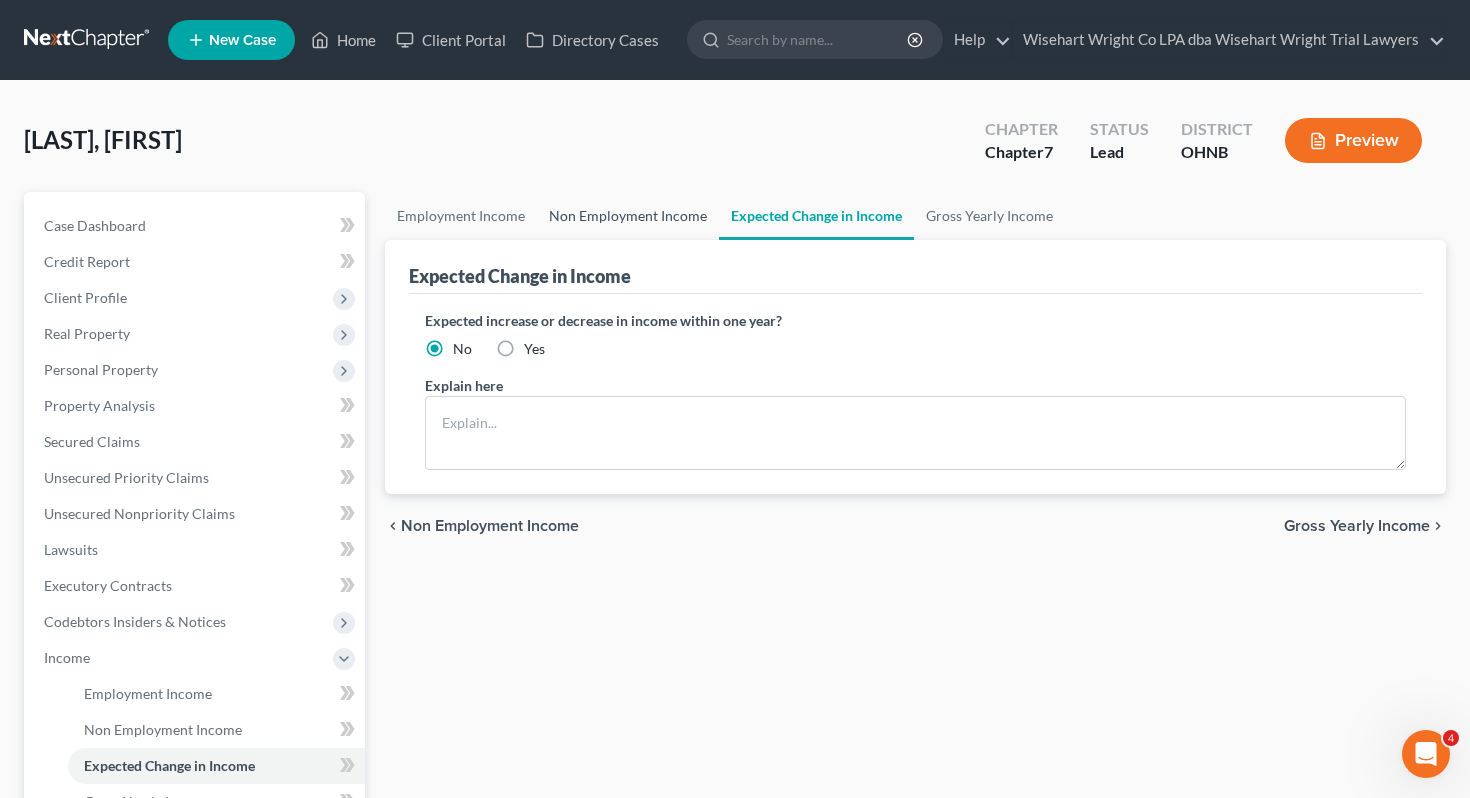 click on "Non Employment Income" at bounding box center (628, 216) 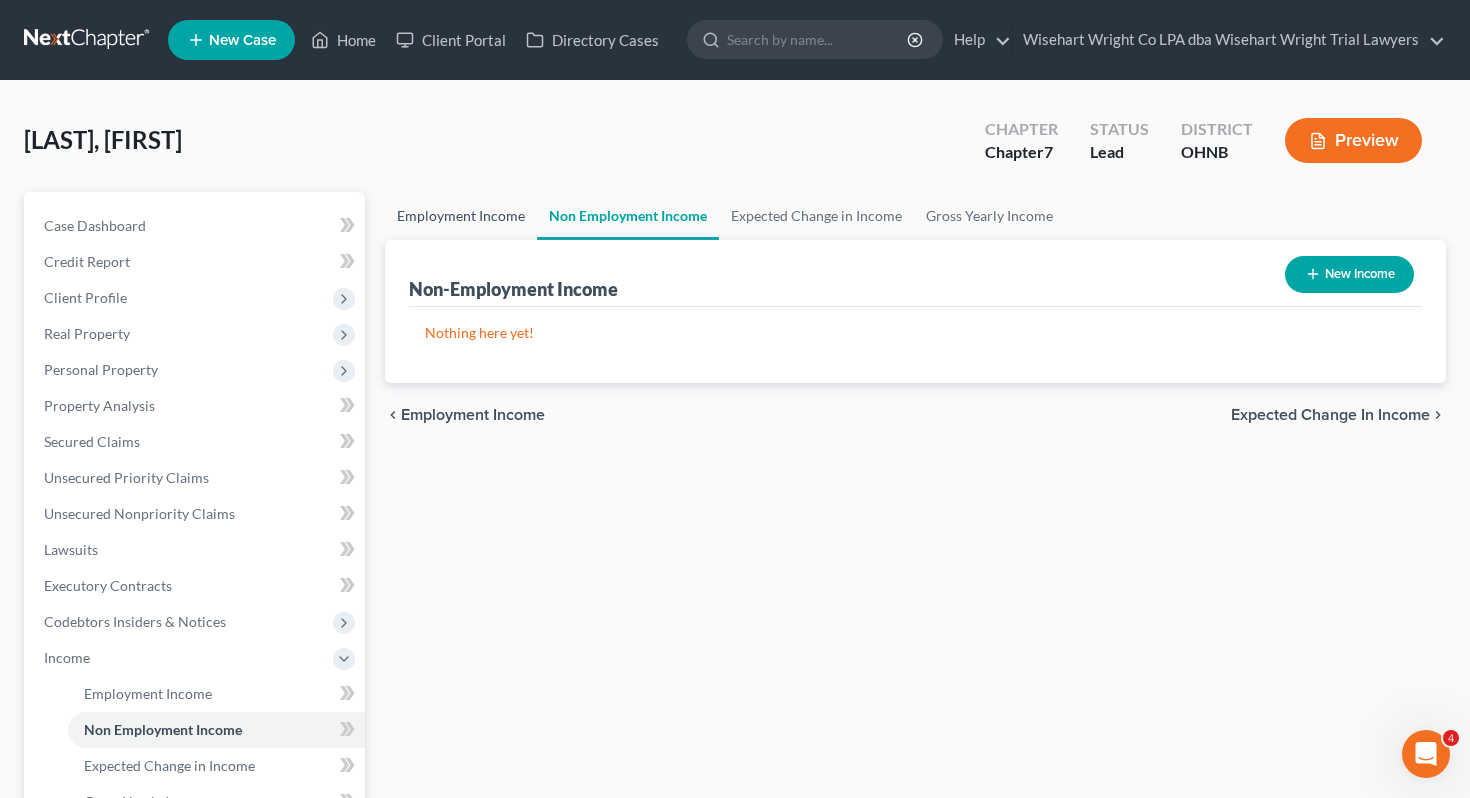 click on "Employment Income" at bounding box center [461, 216] 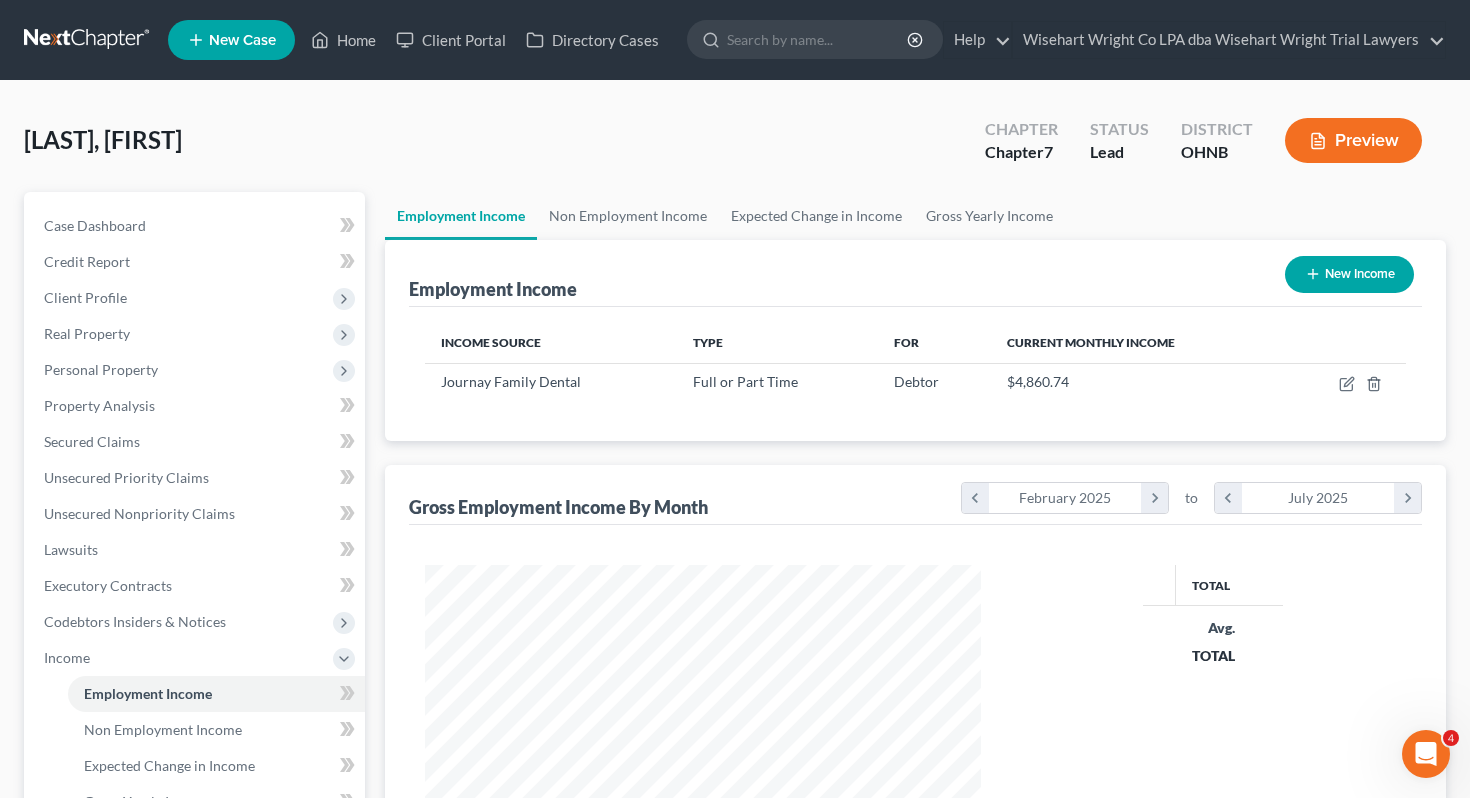 scroll, scrollTop: 999722, scrollLeft: 999404, axis: both 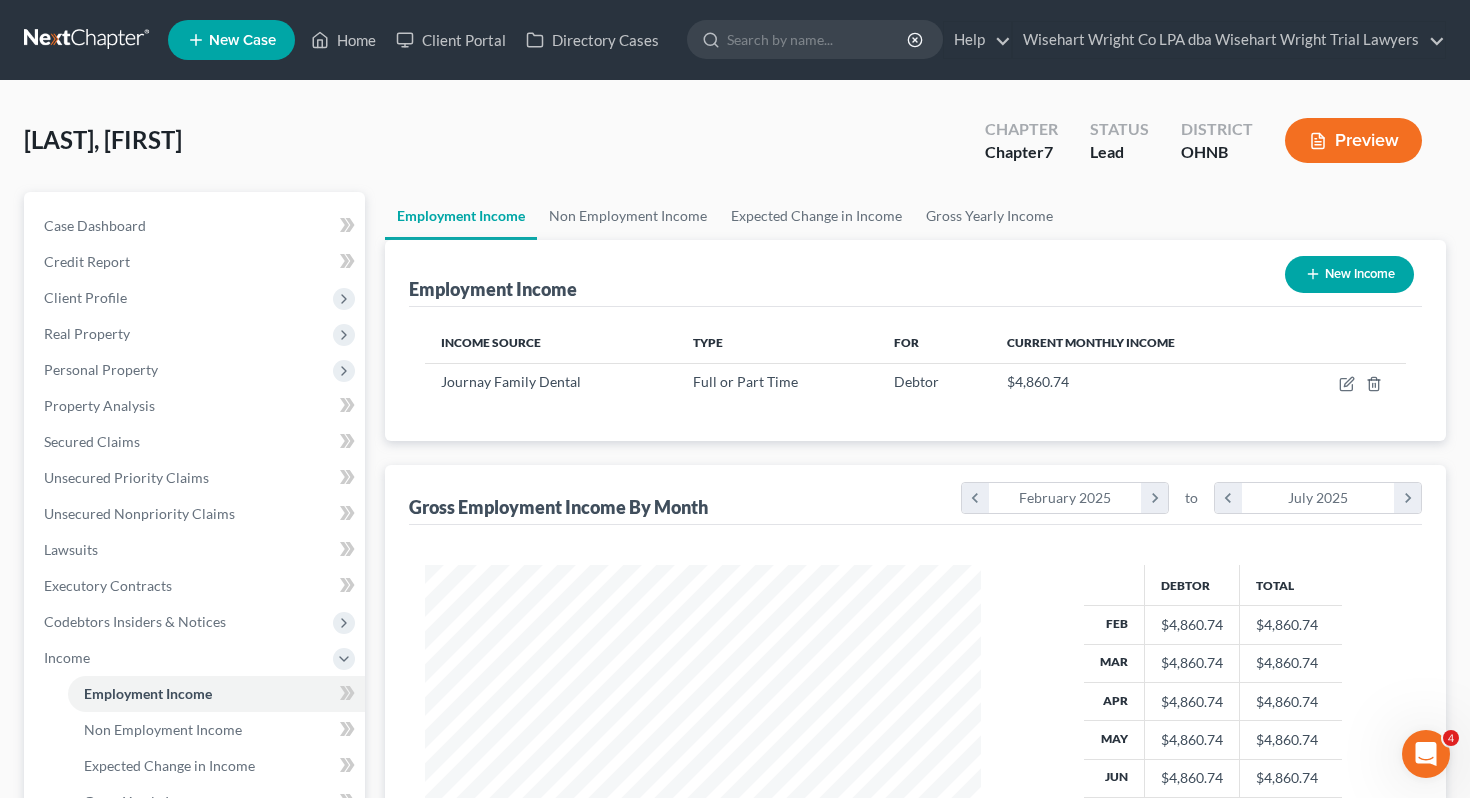 click 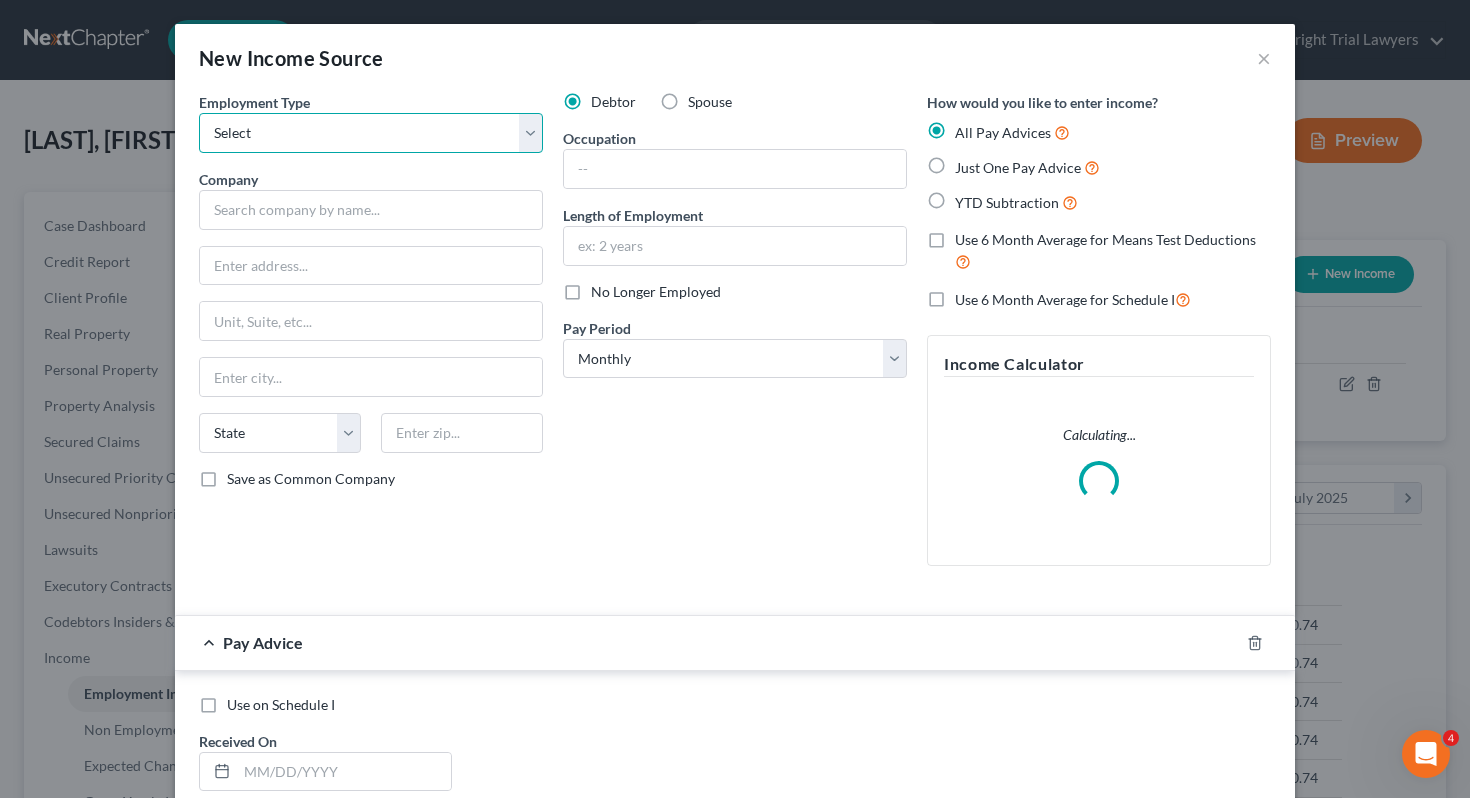 click on "Select Full or Part Time Employment Self Employment" at bounding box center (371, 133) 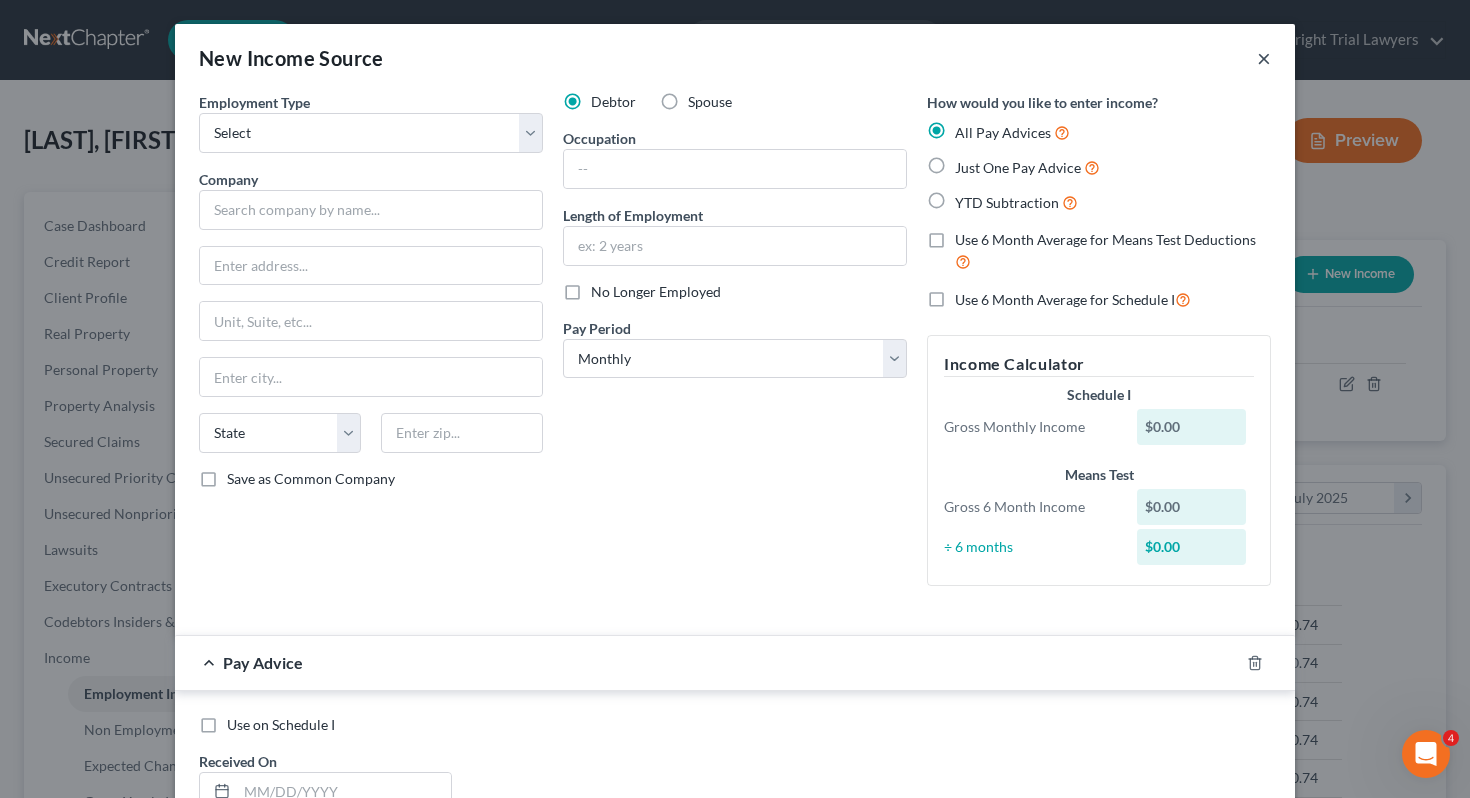 click on "×" at bounding box center [1264, 58] 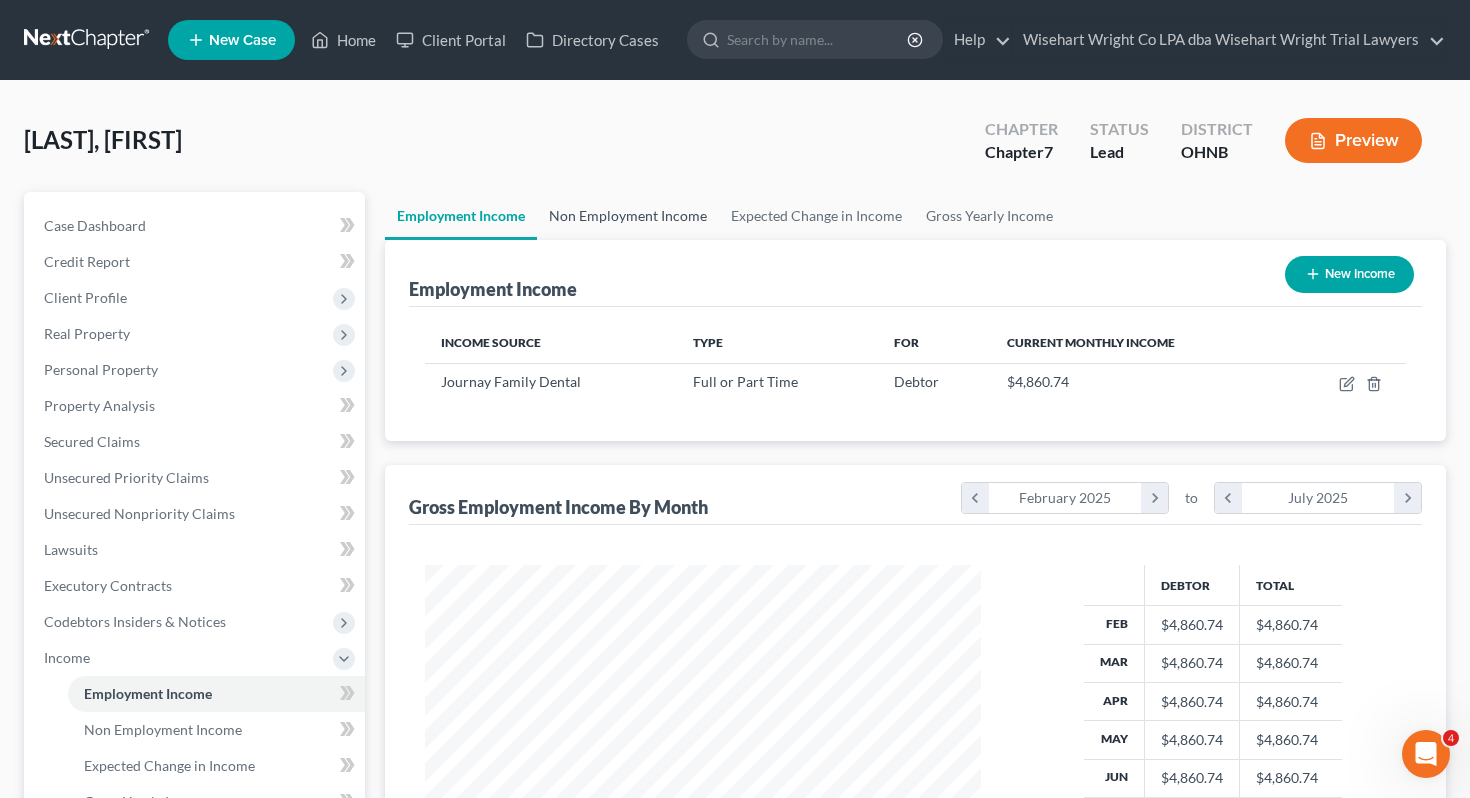 click on "Non Employment Income" at bounding box center [628, 216] 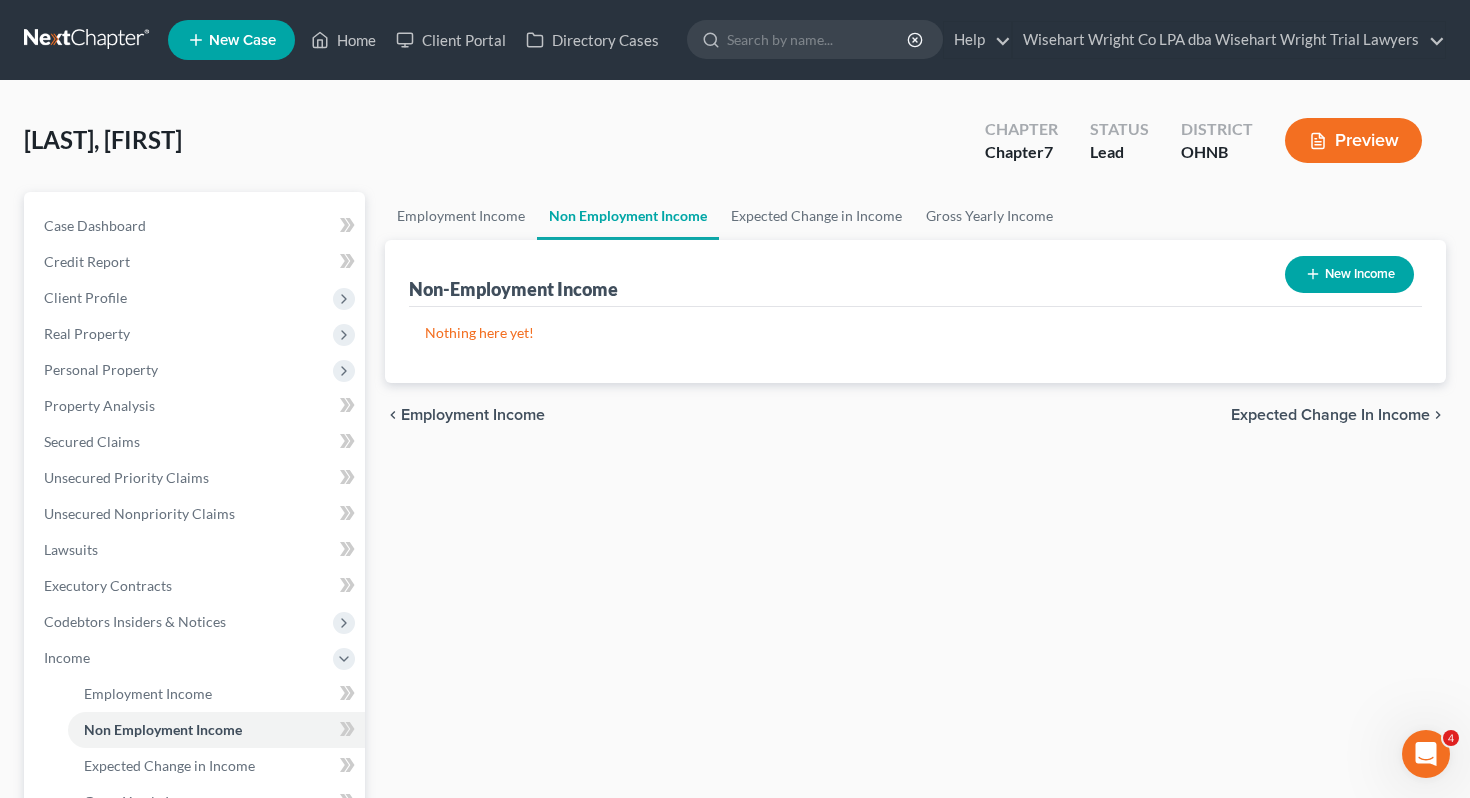 click on "New Income" at bounding box center [1349, 274] 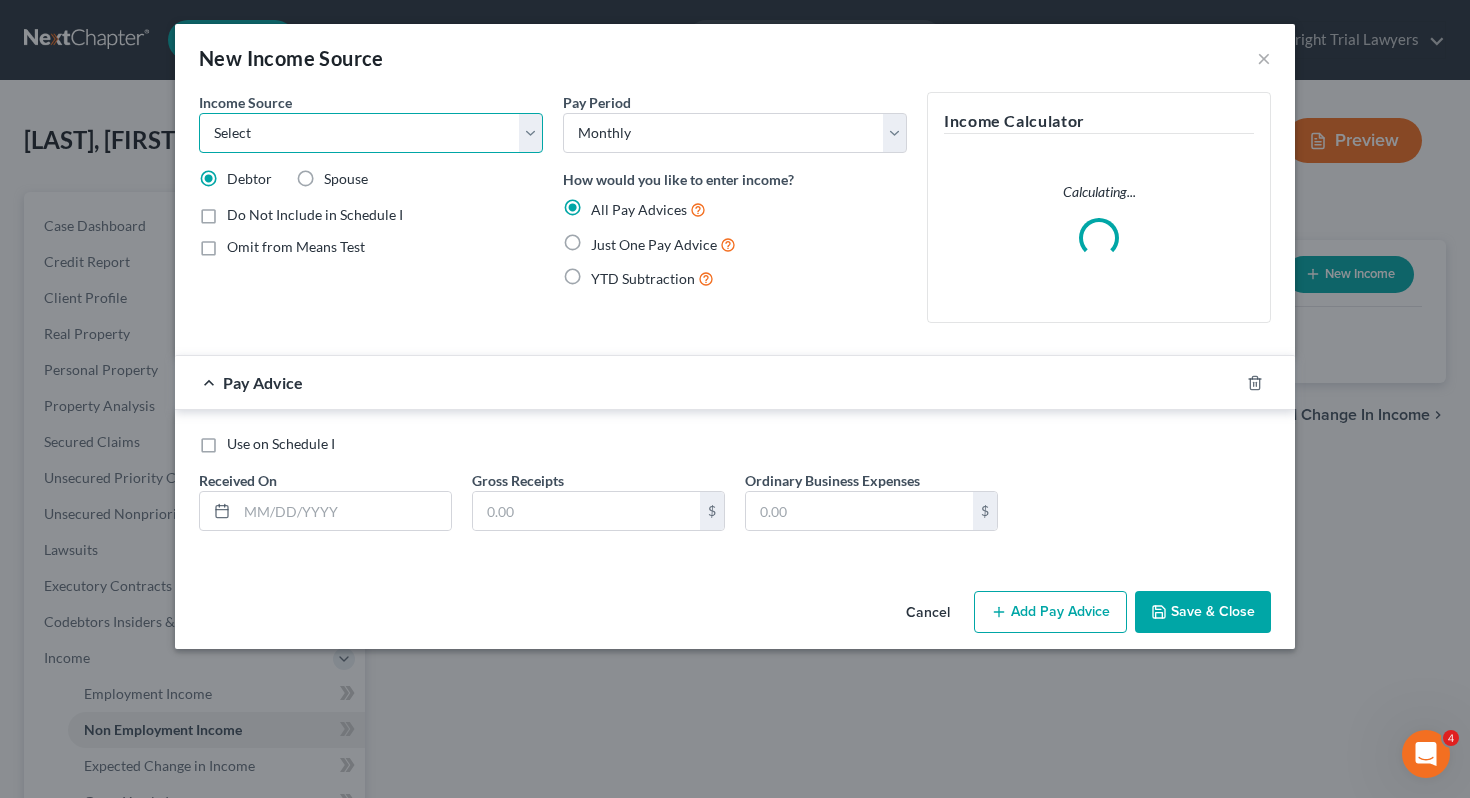 click on "Select Unemployment Disability (from employer) Pension Retirement Social Security / Social Security Disability Other Government Assistance Interests, Dividends or Royalties Child / Family Support Contributions to Household Property / Rental Business, Professional or Farm Alimony / Maintenance Payments Military Disability Benefits Other Monthly Income" at bounding box center (371, 133) 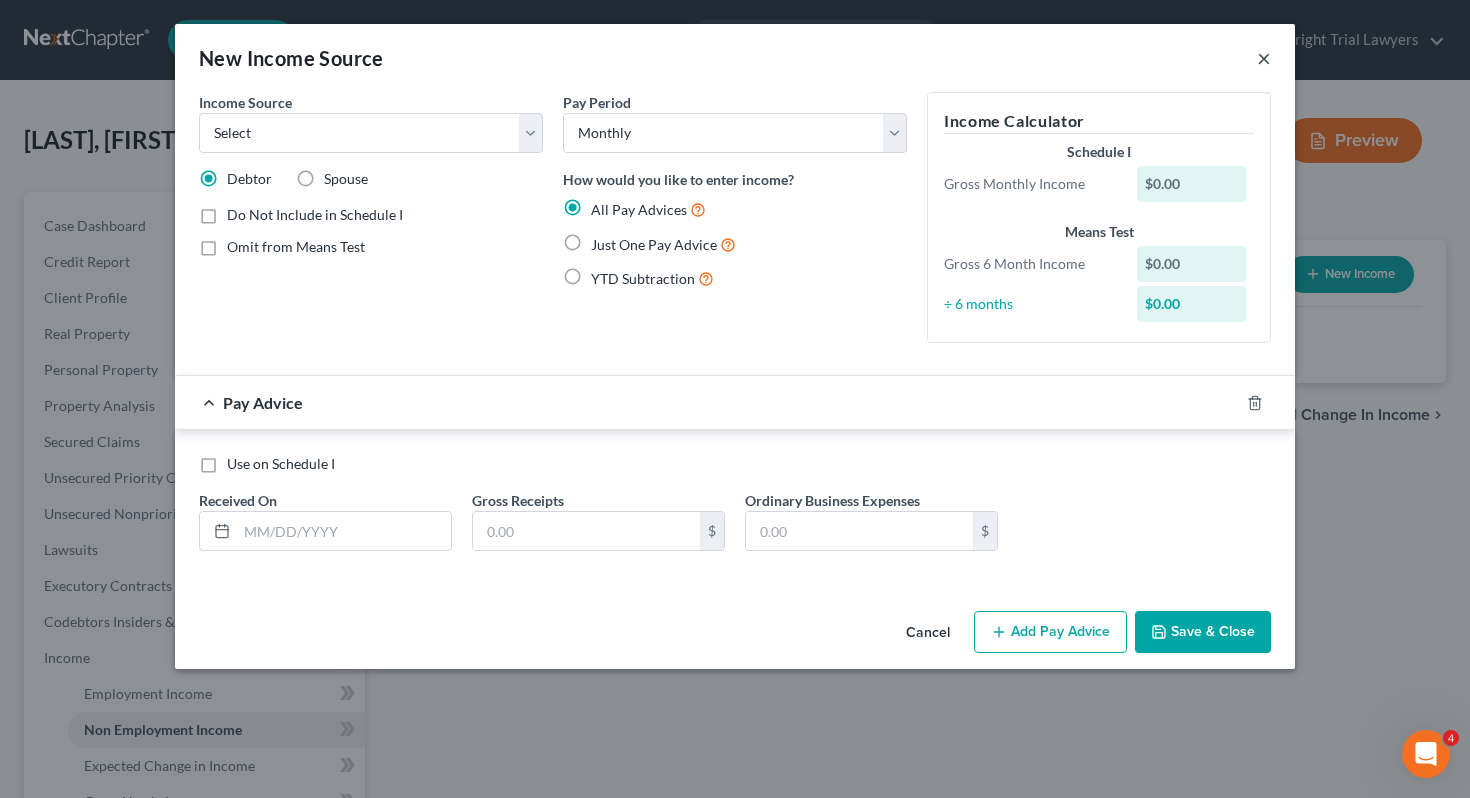 click on "×" at bounding box center [1264, 58] 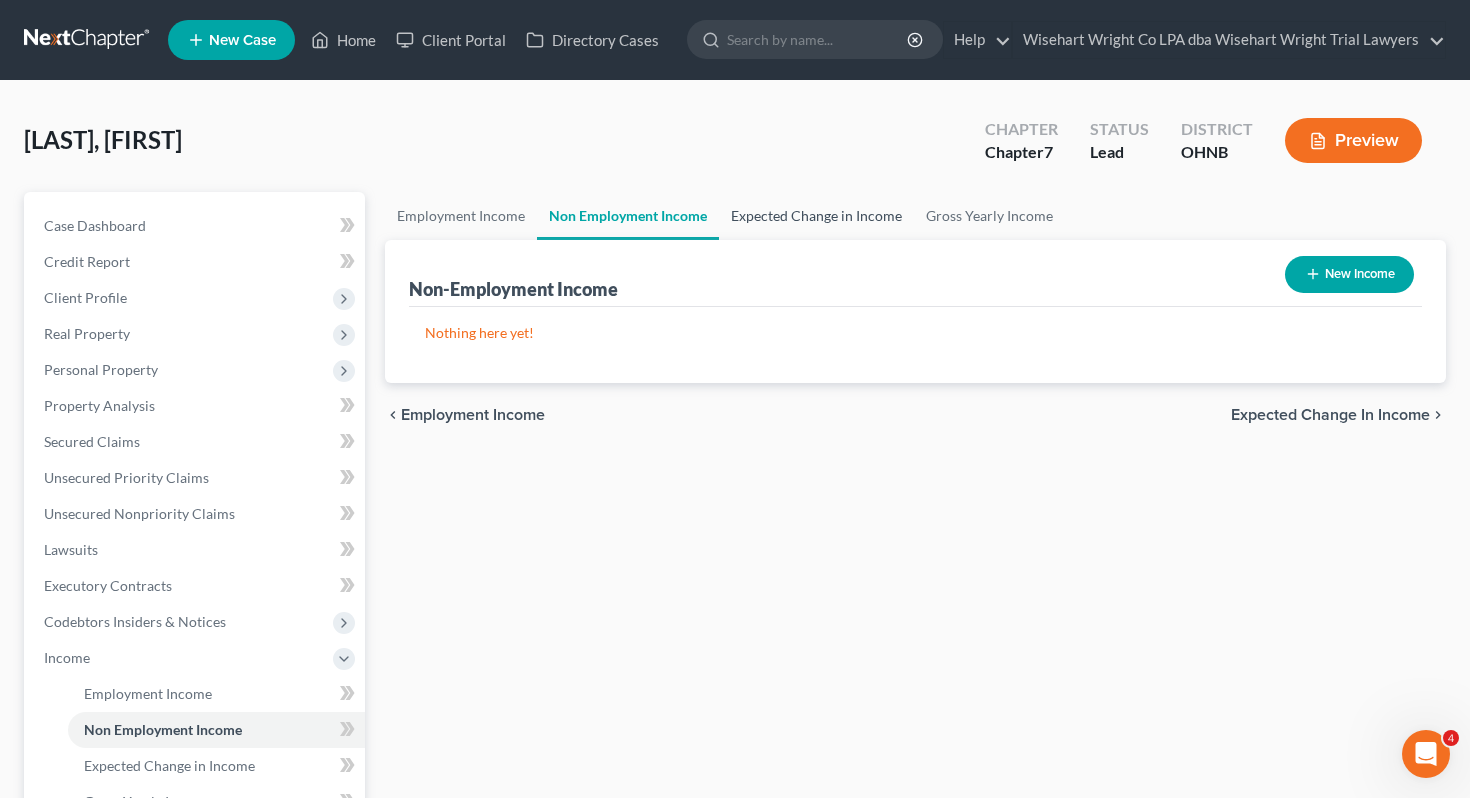 click on "Expected Change in Income" at bounding box center (816, 216) 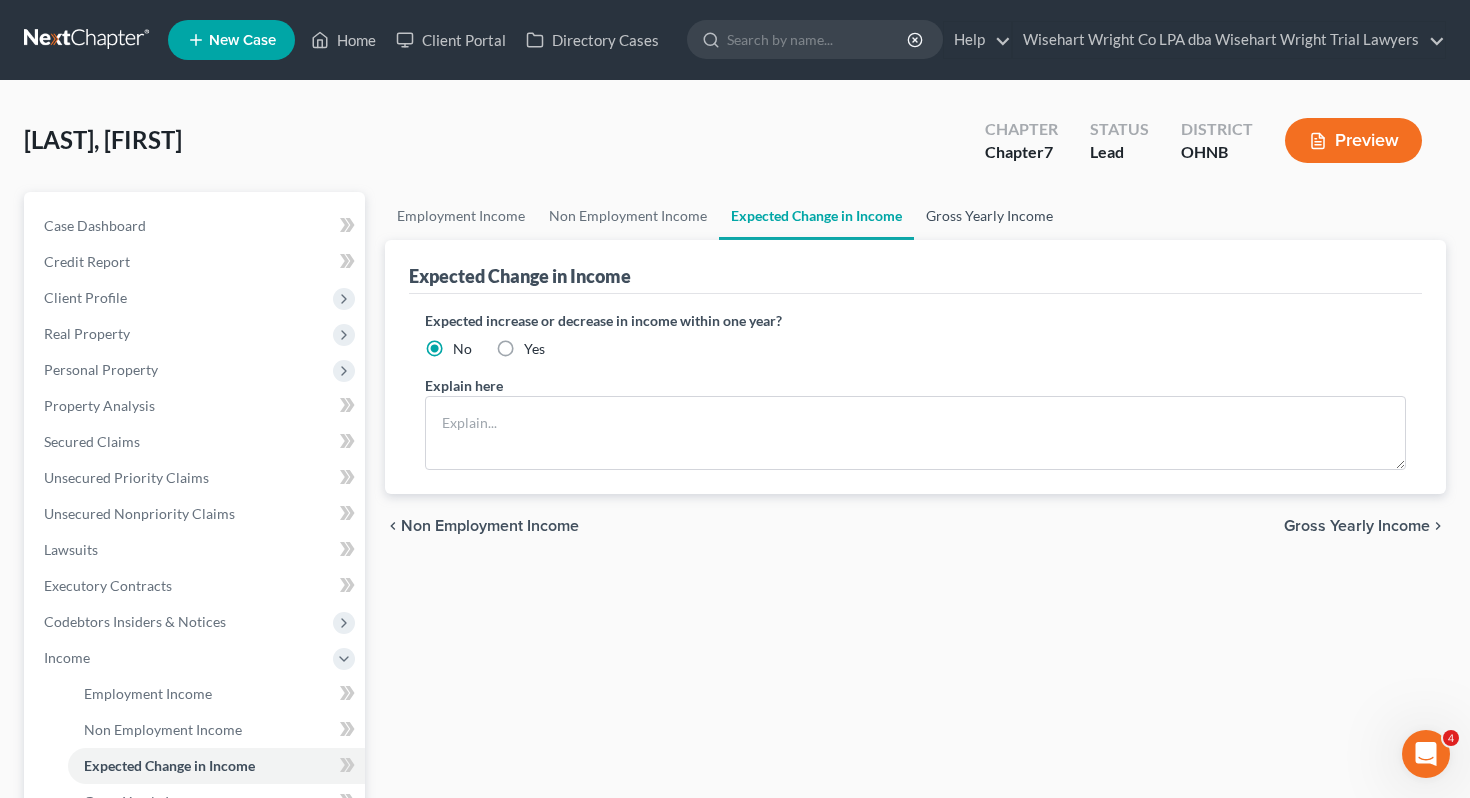 click on "Gross Yearly Income" at bounding box center [989, 216] 